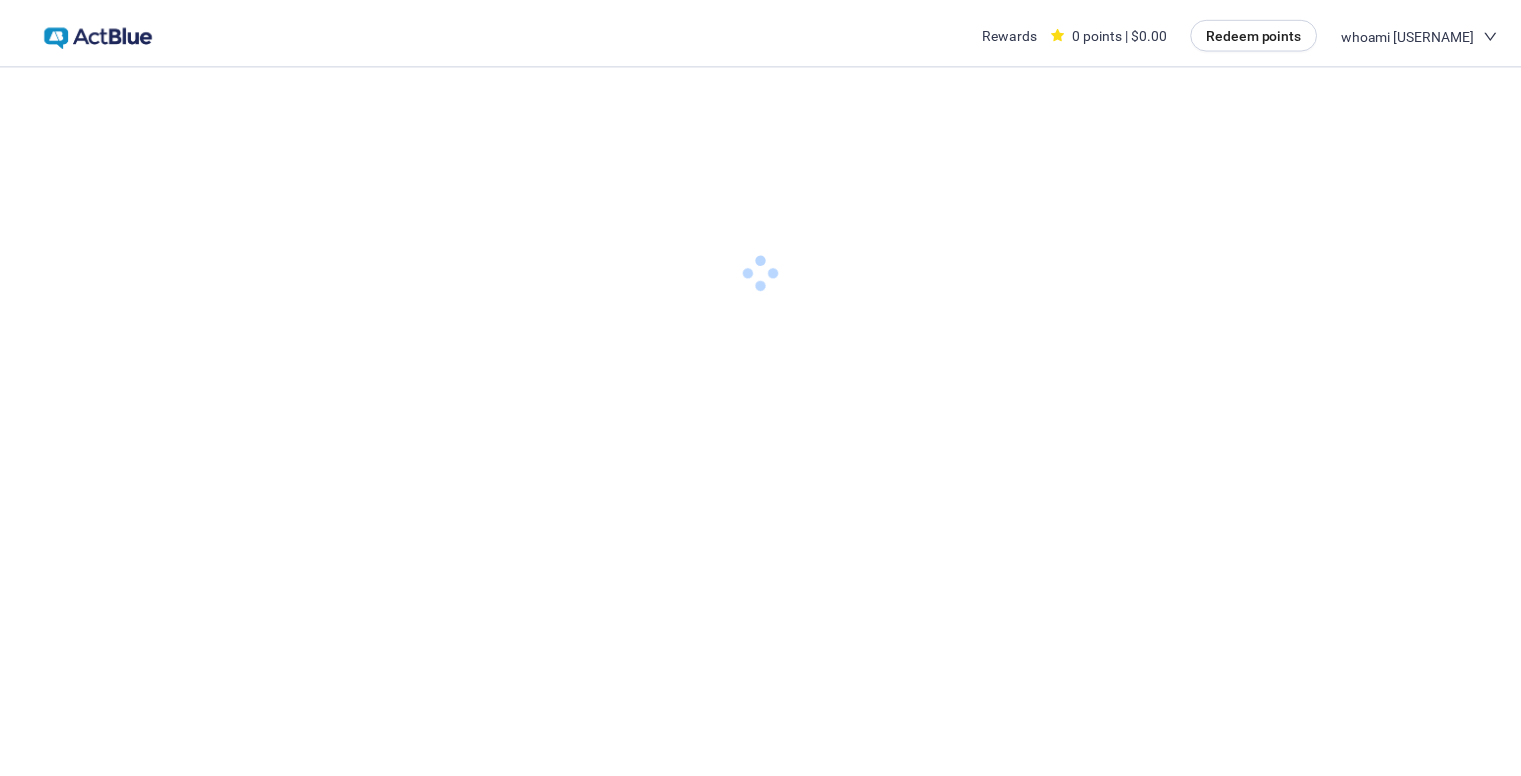scroll, scrollTop: 0, scrollLeft: 0, axis: both 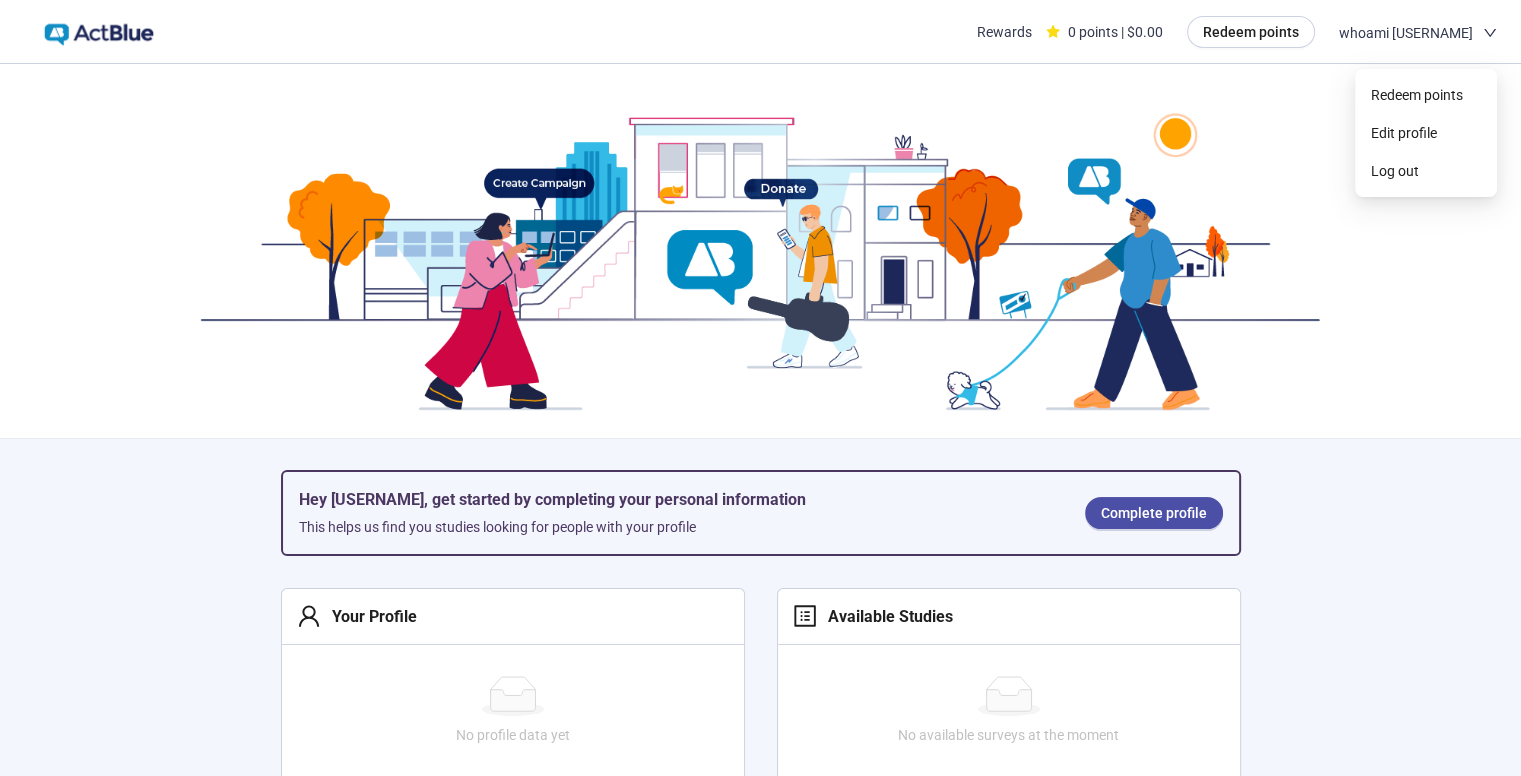 click on "whoami hackerone" at bounding box center [1406, 33] 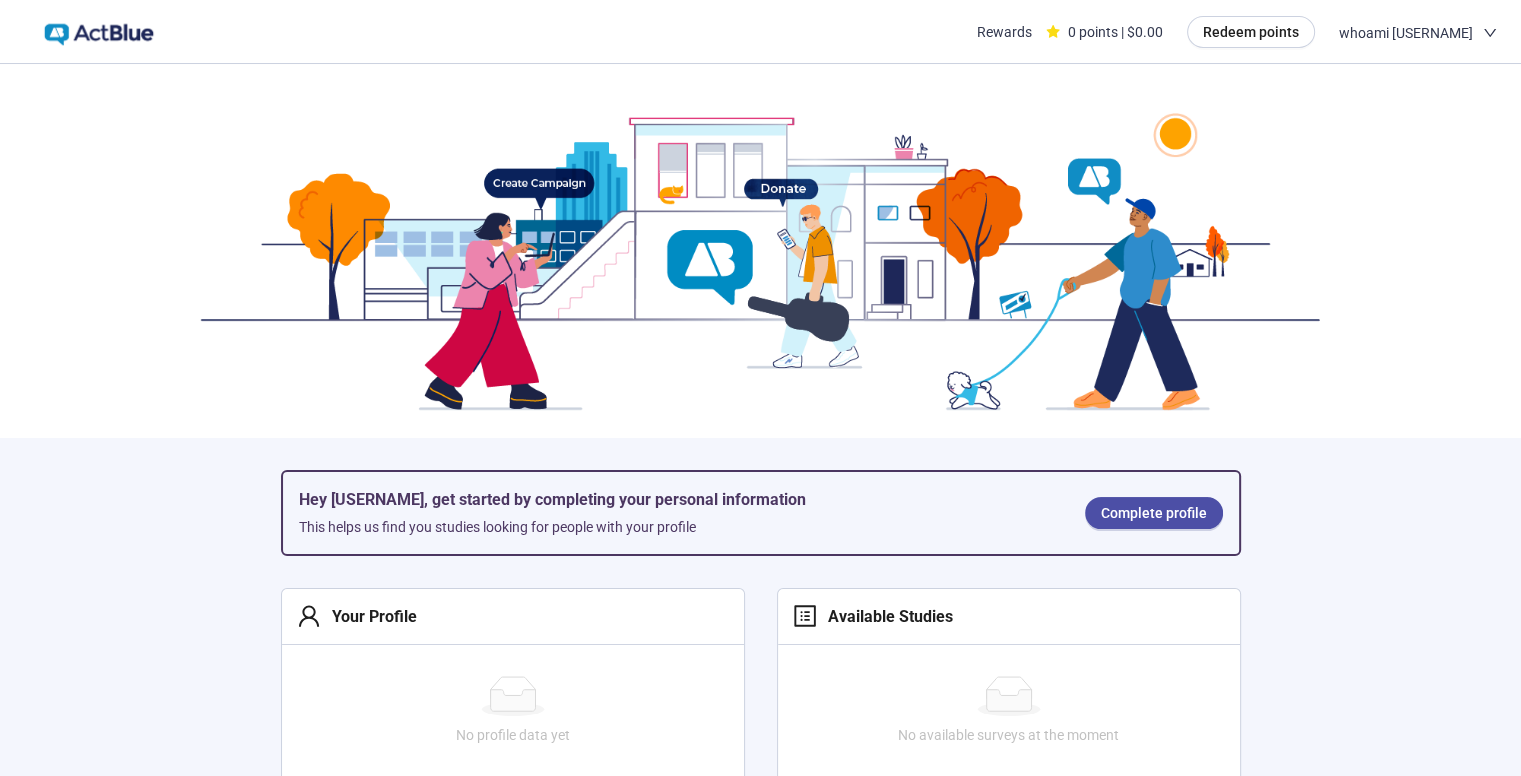 click at bounding box center [99, 32] 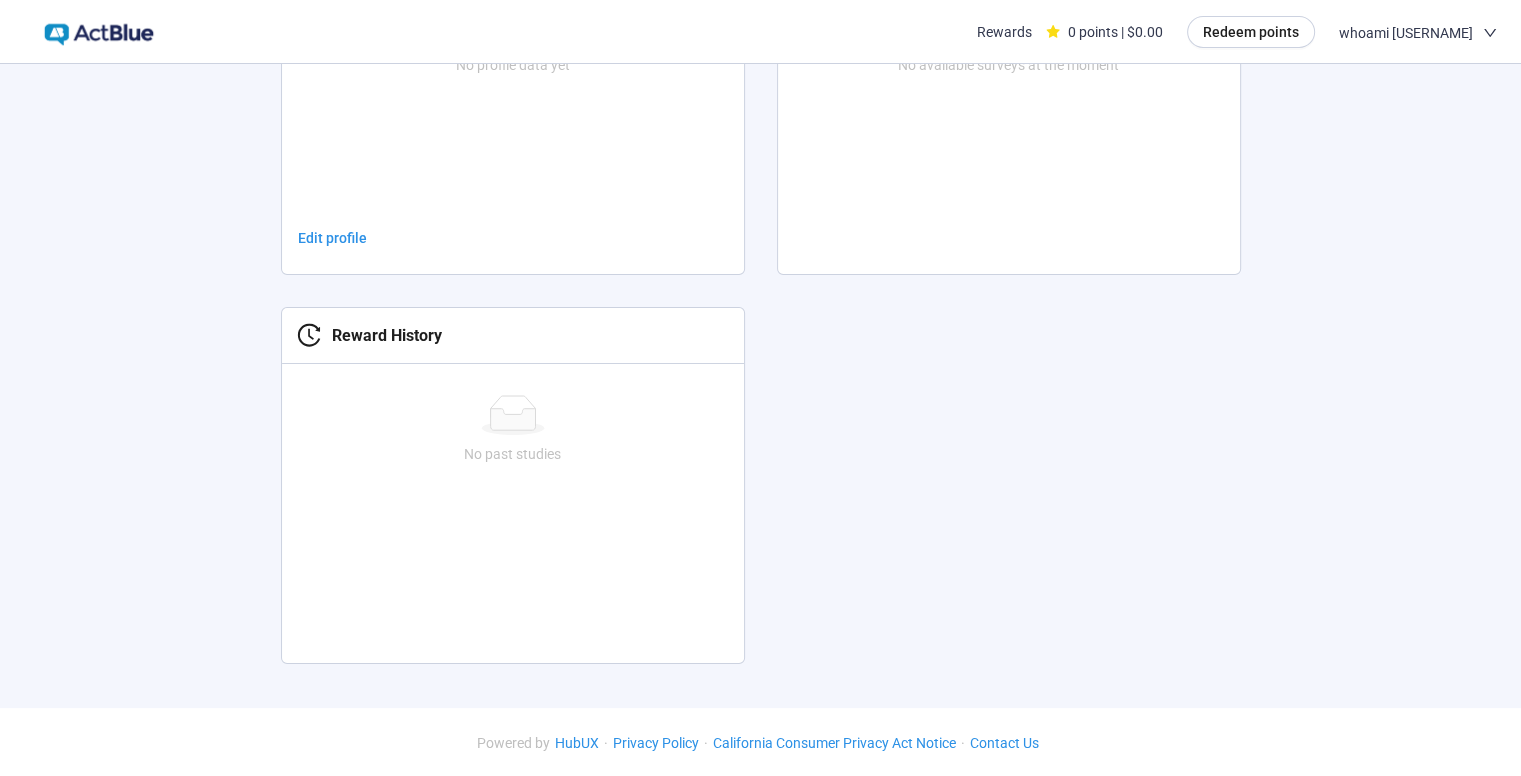 scroll, scrollTop: 0, scrollLeft: 0, axis: both 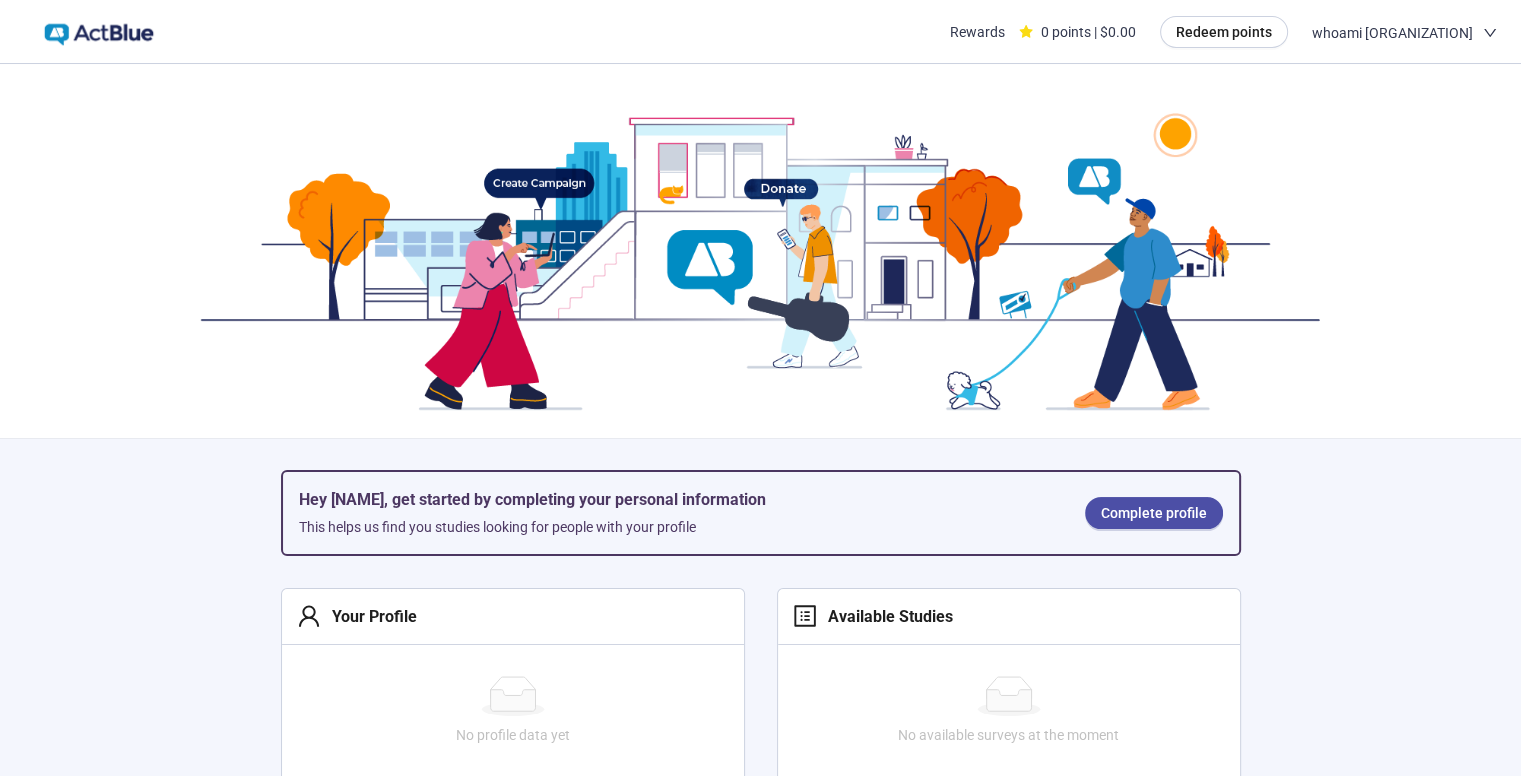 click on "whoami hackerone" at bounding box center [1392, 33] 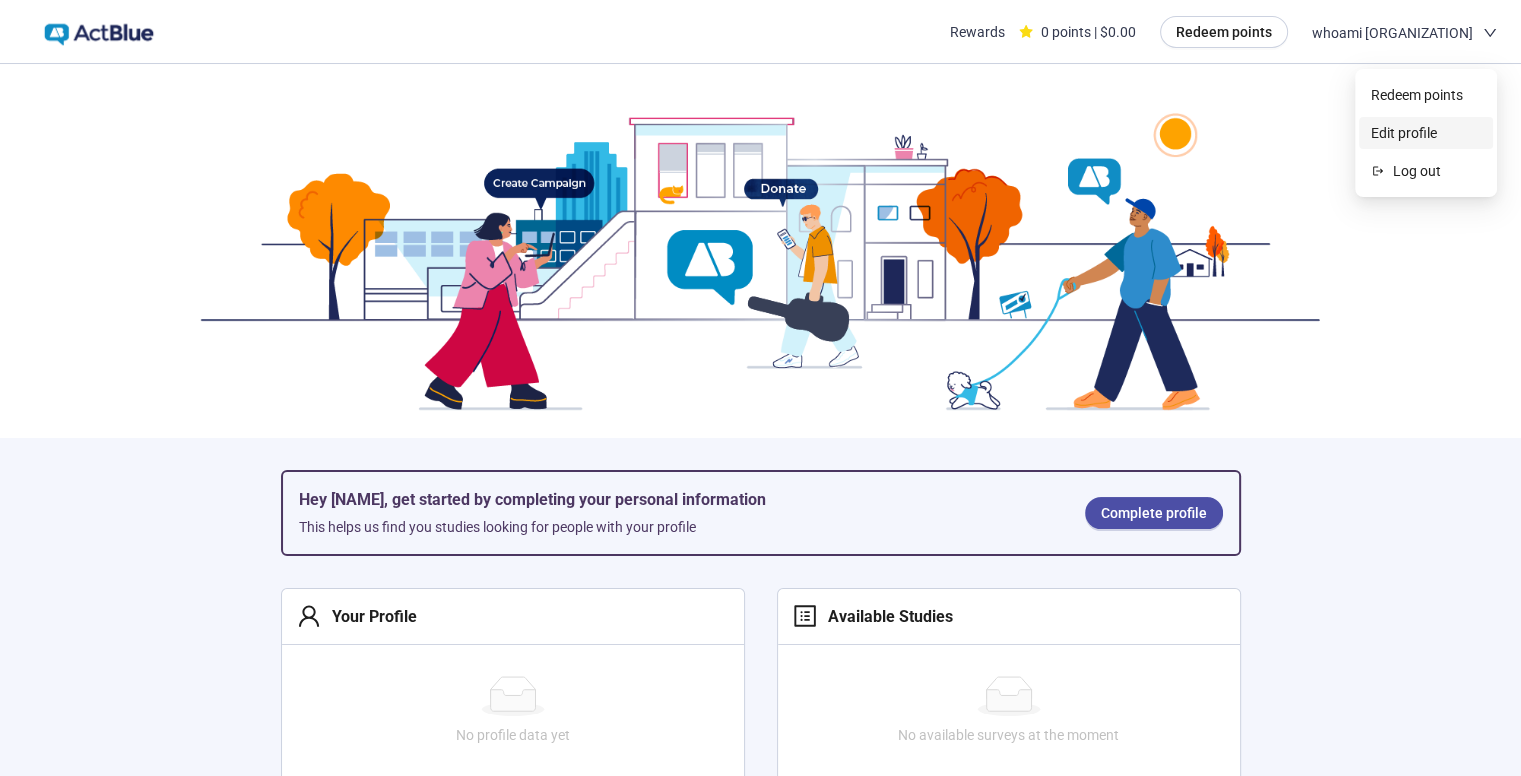 click on "Edit profile" at bounding box center (1426, 133) 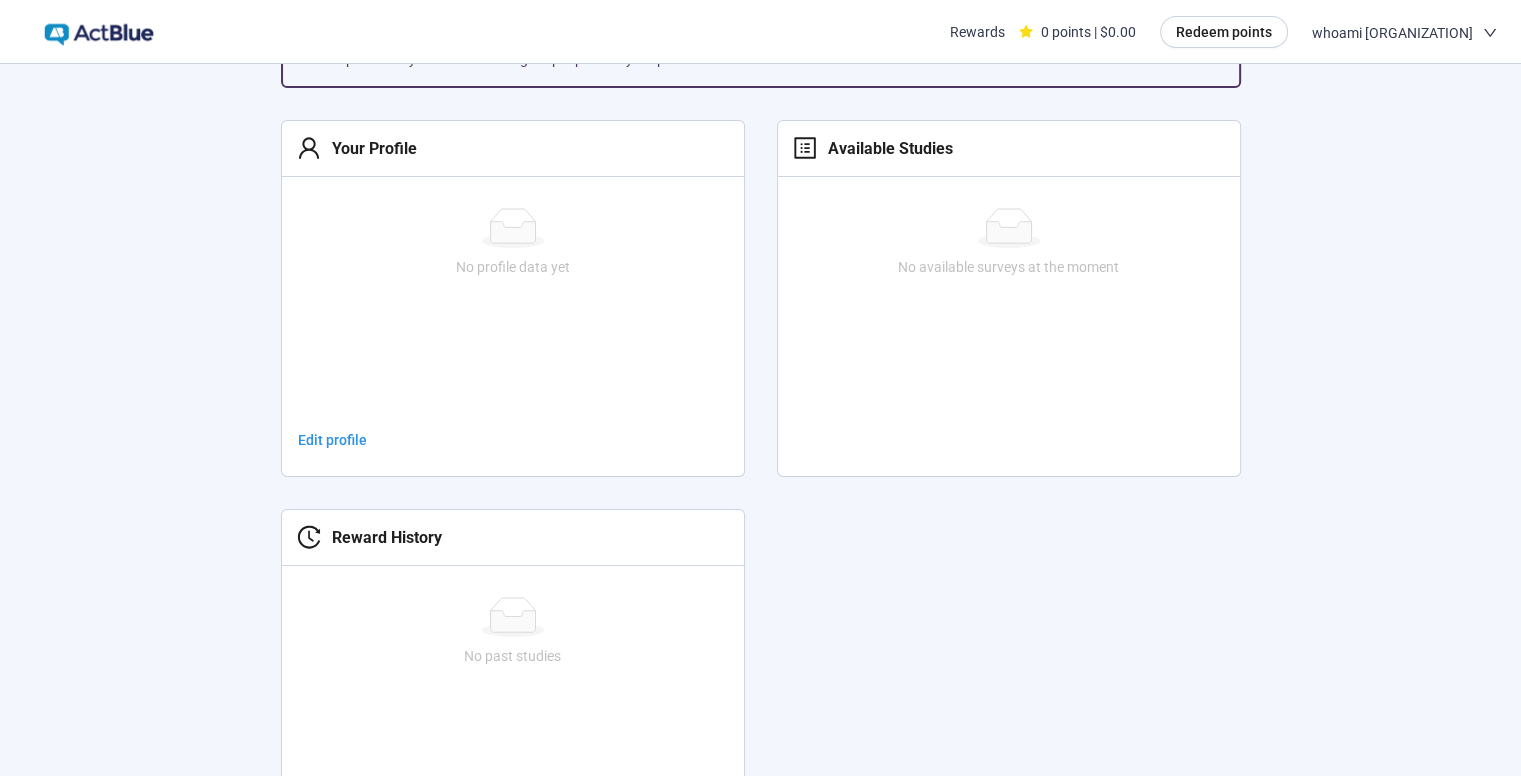 scroll, scrollTop: 670, scrollLeft: 0, axis: vertical 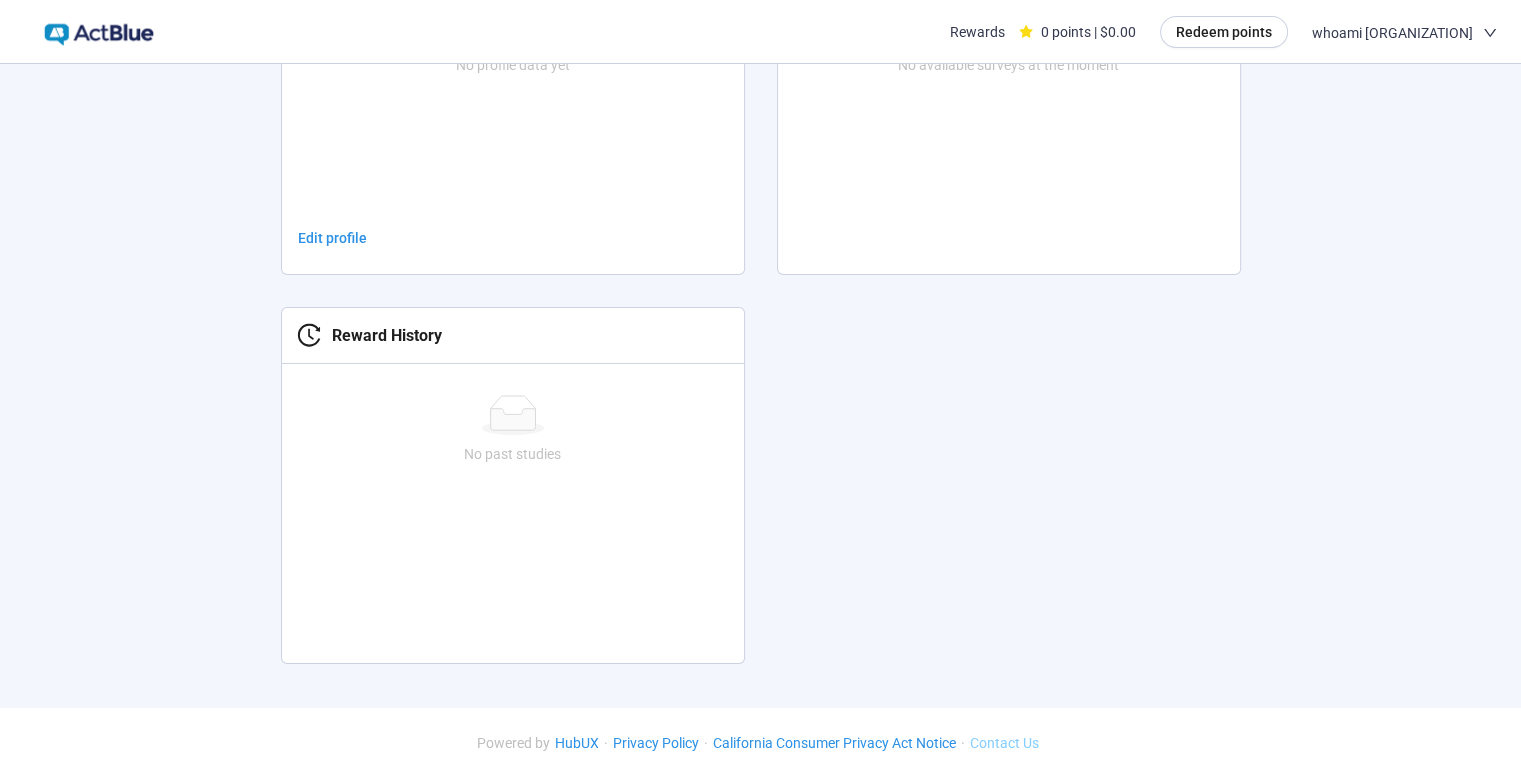 click on "Contact Us" at bounding box center [1004, 743] 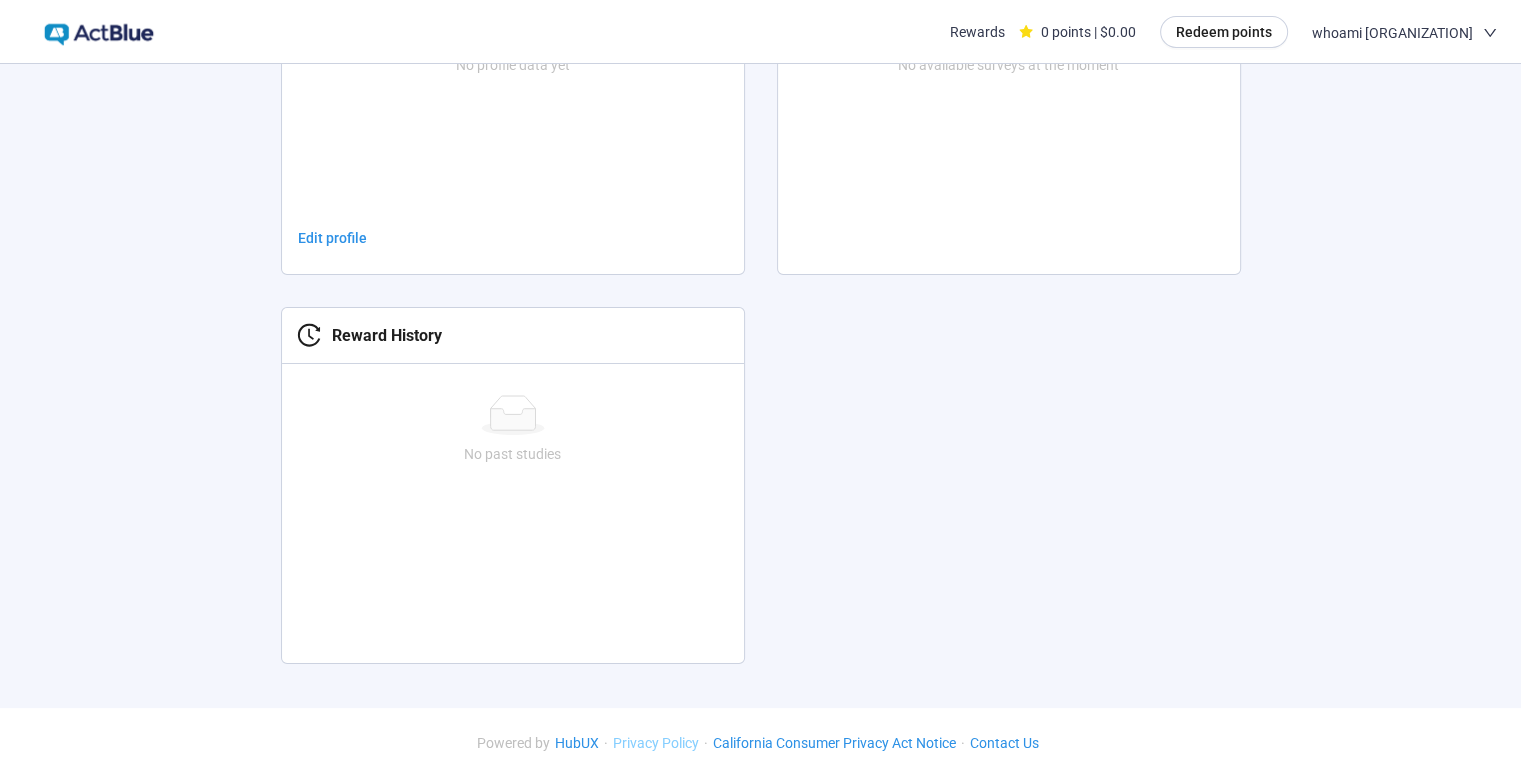 click on "Privacy Policy" at bounding box center [656, 743] 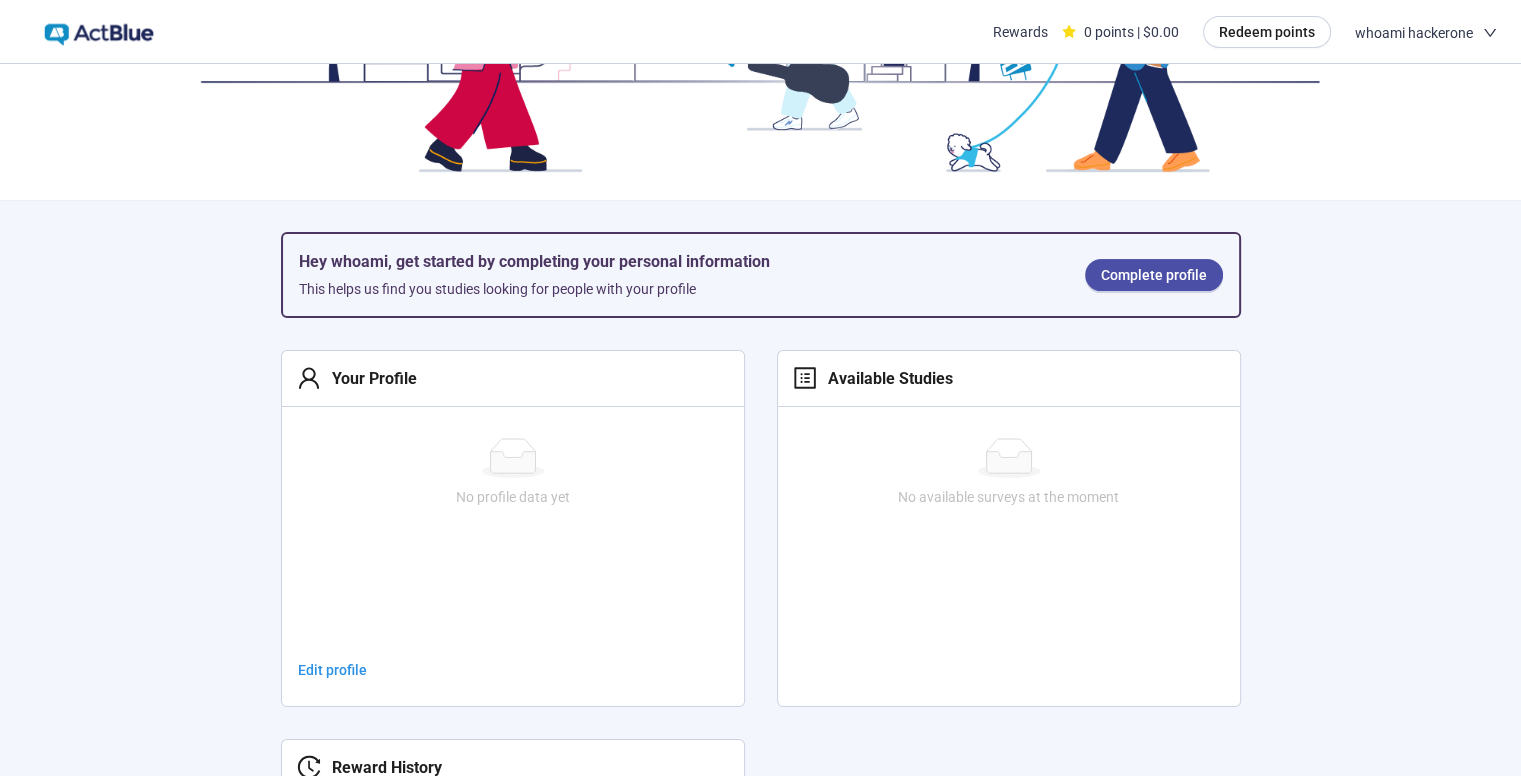 scroll, scrollTop: 236, scrollLeft: 0, axis: vertical 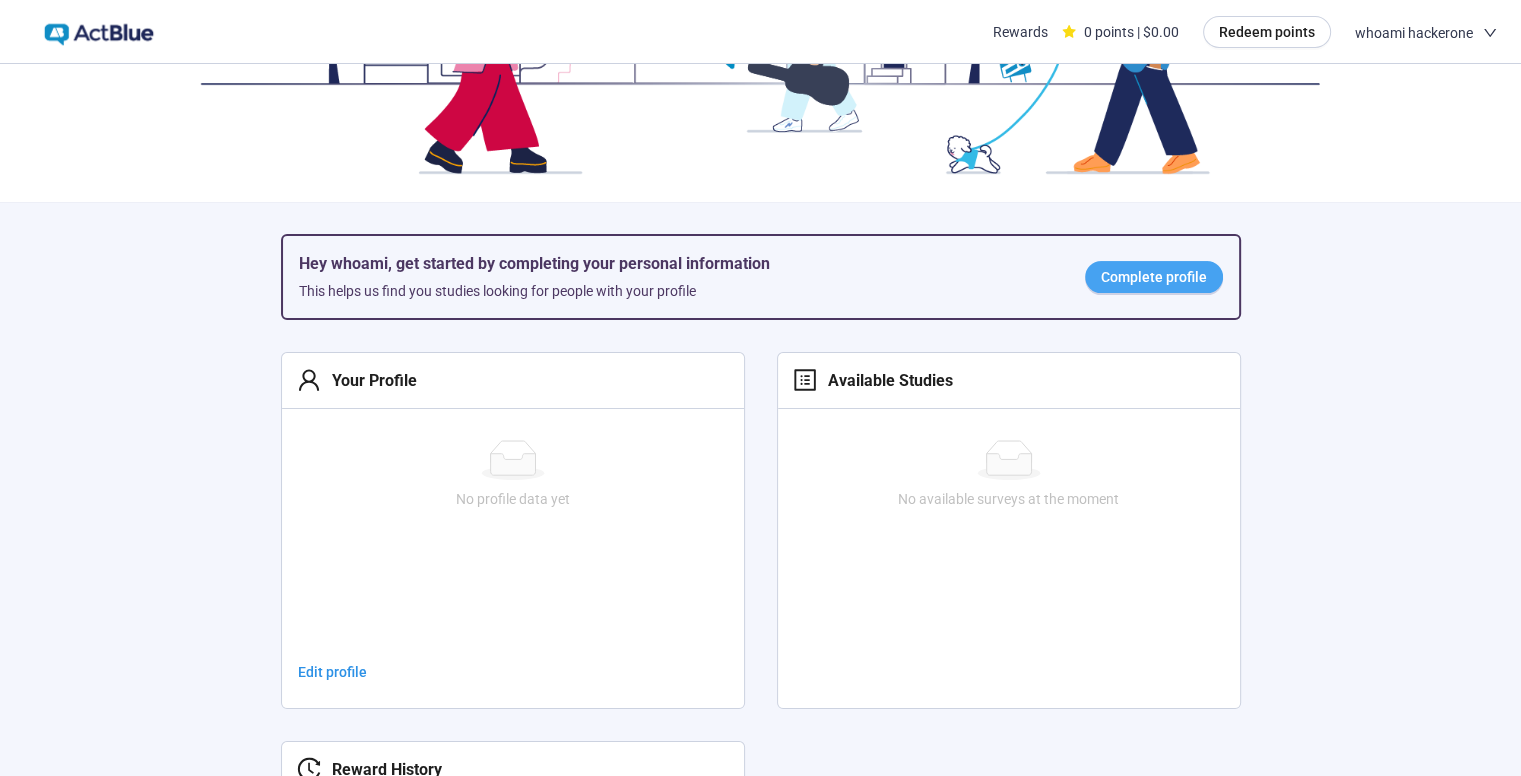 click on "Complete profile" at bounding box center (1154, 277) 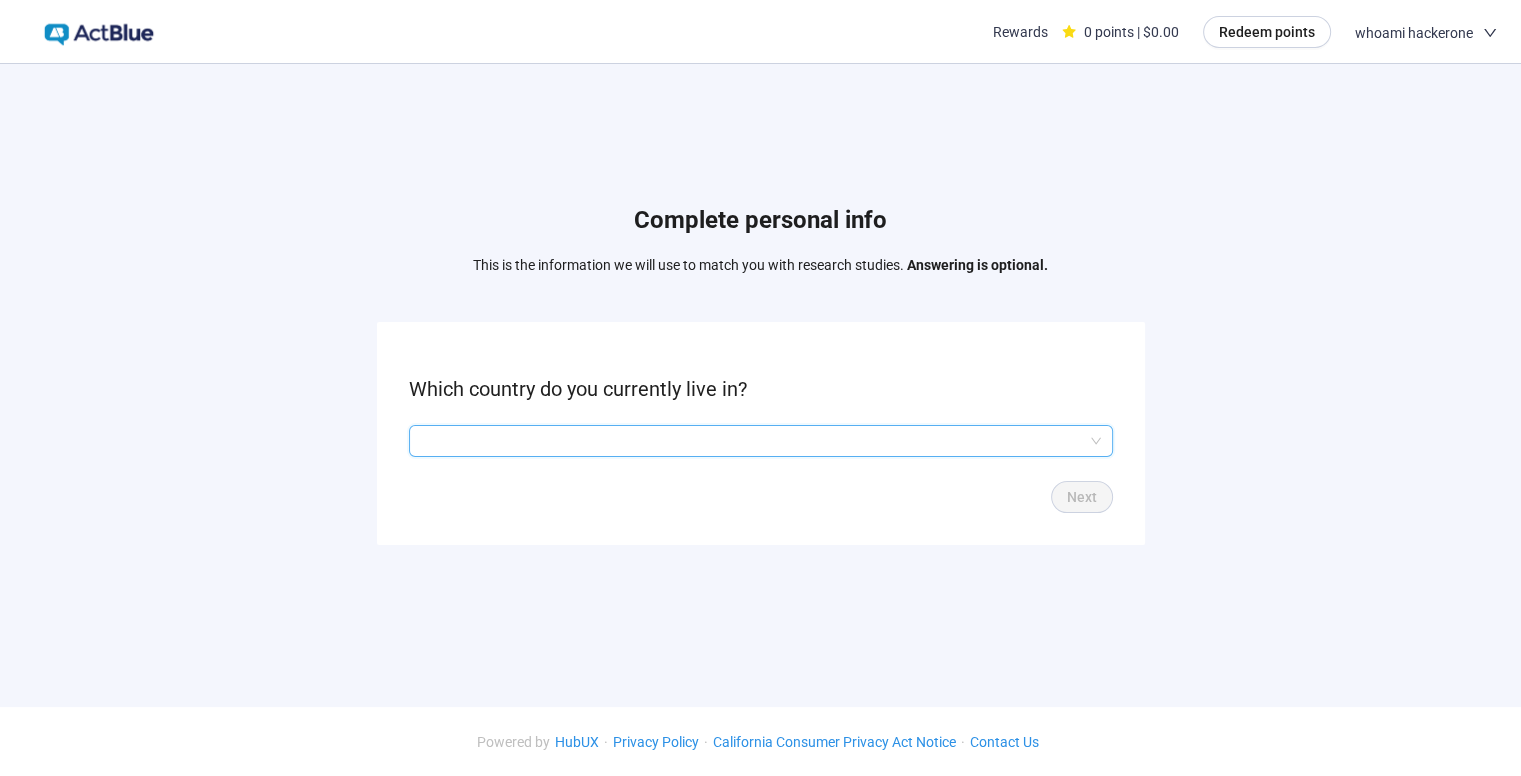 click at bounding box center [761, 441] 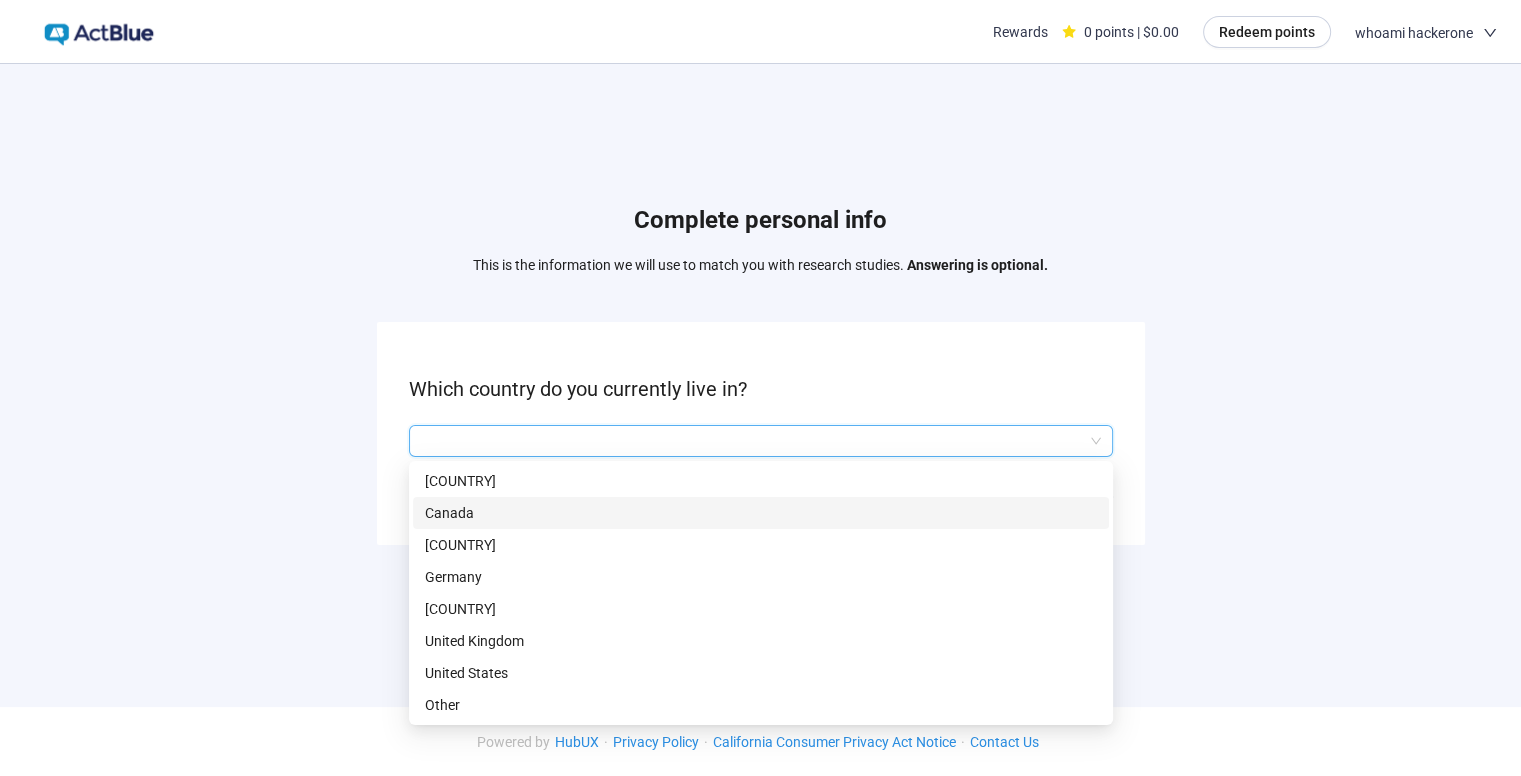 click on "Canada" at bounding box center [761, 513] 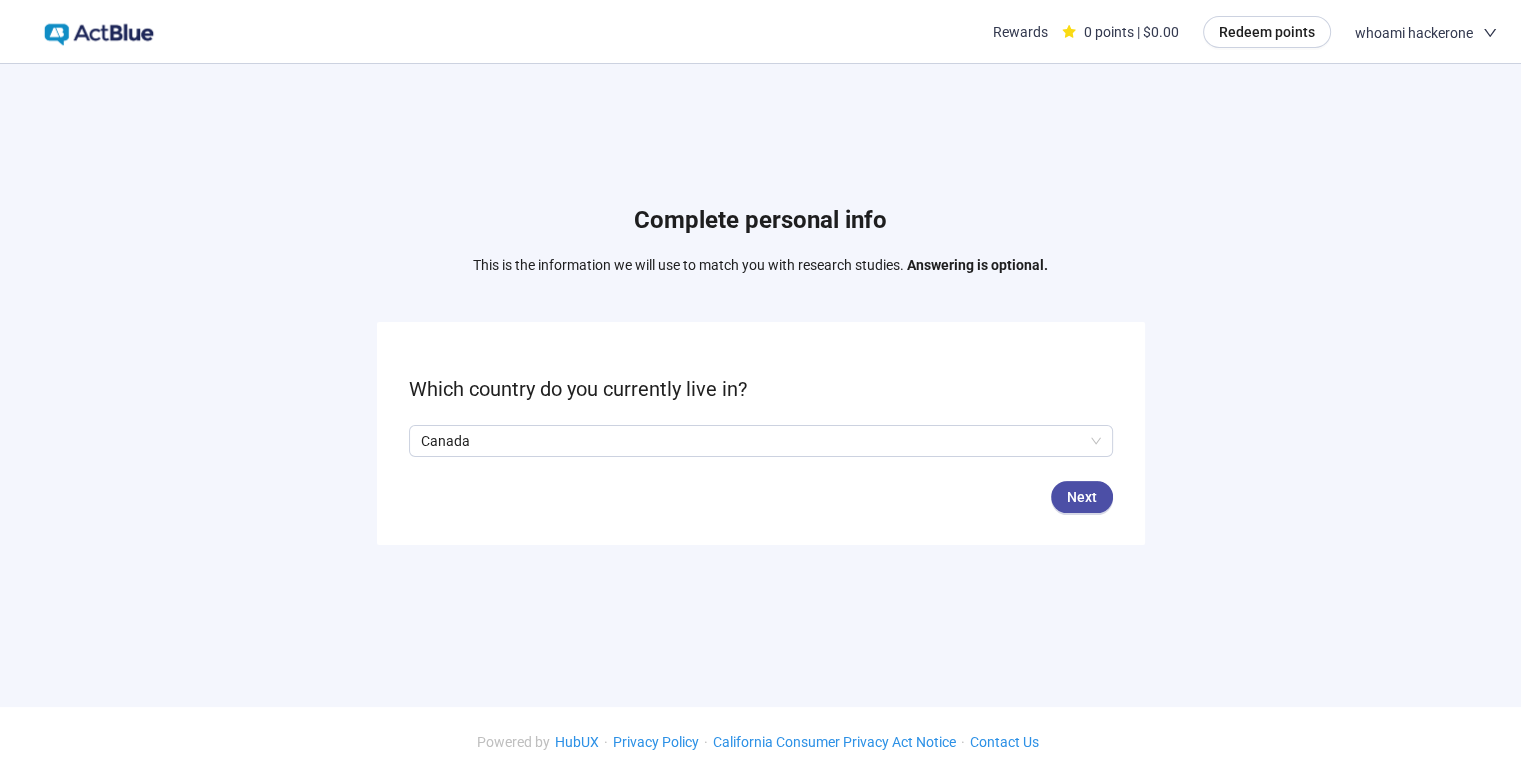 click on "Which country do you currently live in? [COUNTRY] [ENCODED] [ENCODED] [ENCODED] [COUNTRY] [COUNTRY] [COUNTRY] [COUNTRY] [COUNTRY] [COUNTRY] [COUNTRY] Other Next" at bounding box center [761, 433] 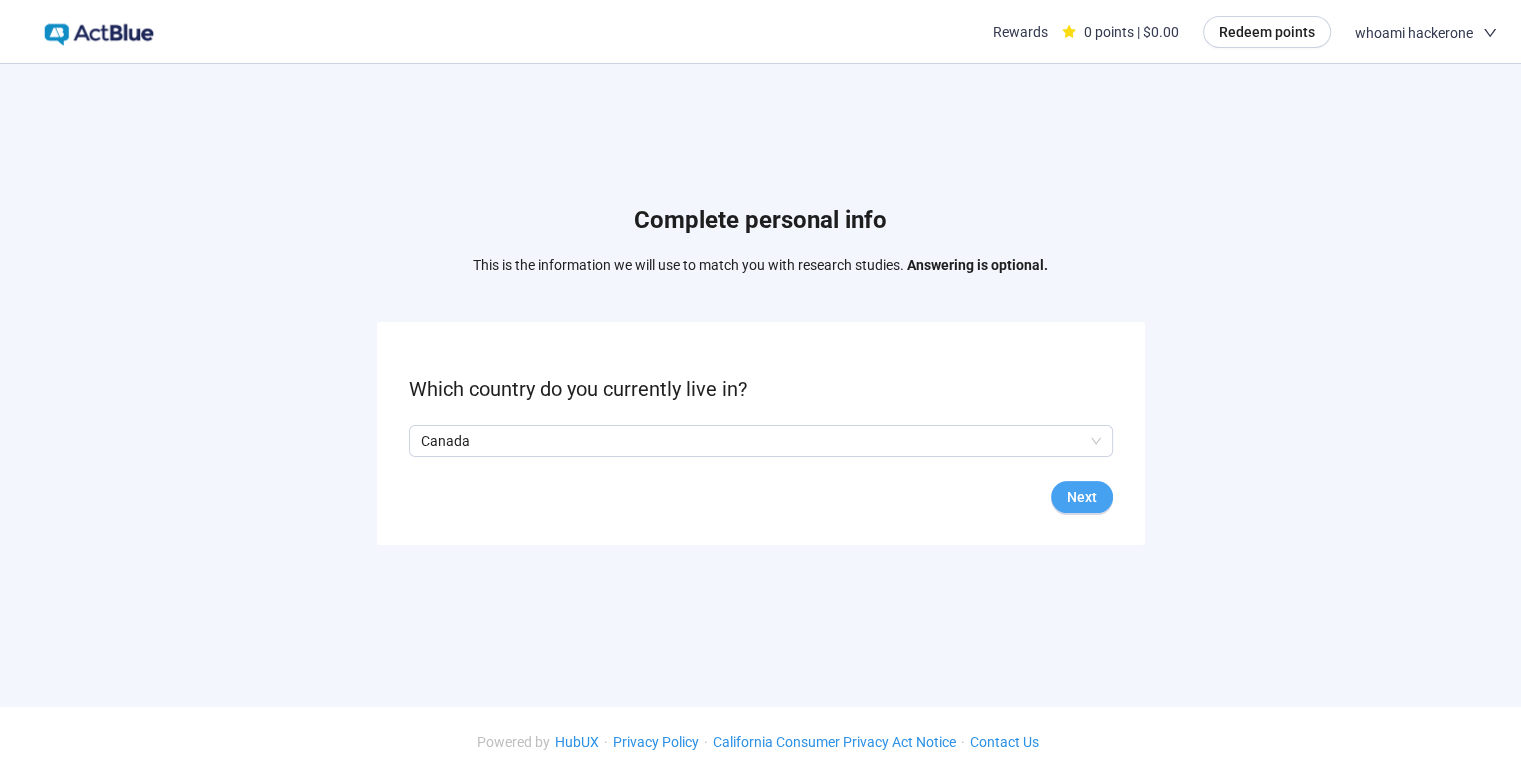 click on "Next" at bounding box center [1082, 497] 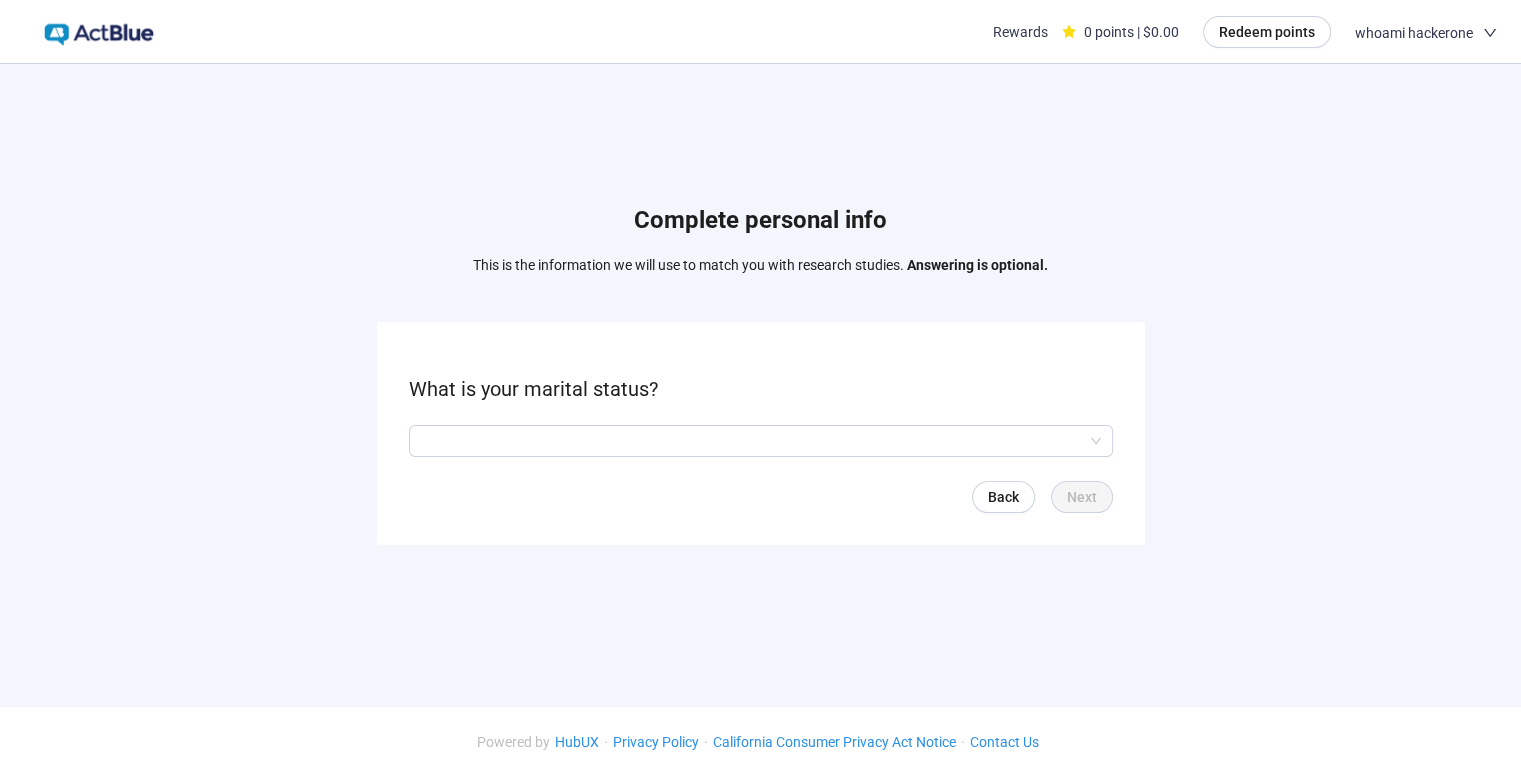 click at bounding box center [761, 441] 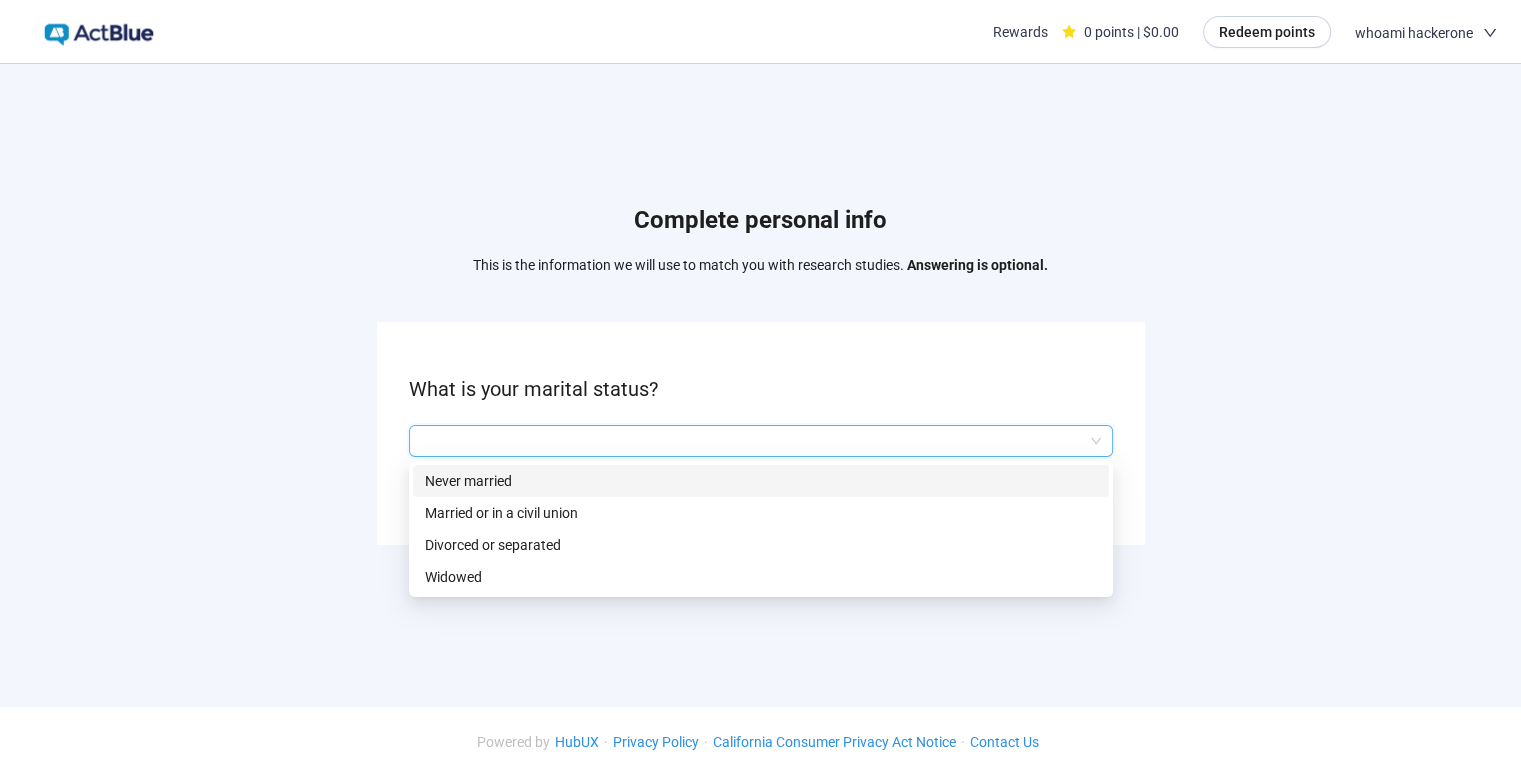 click on "Never married" at bounding box center (761, 481) 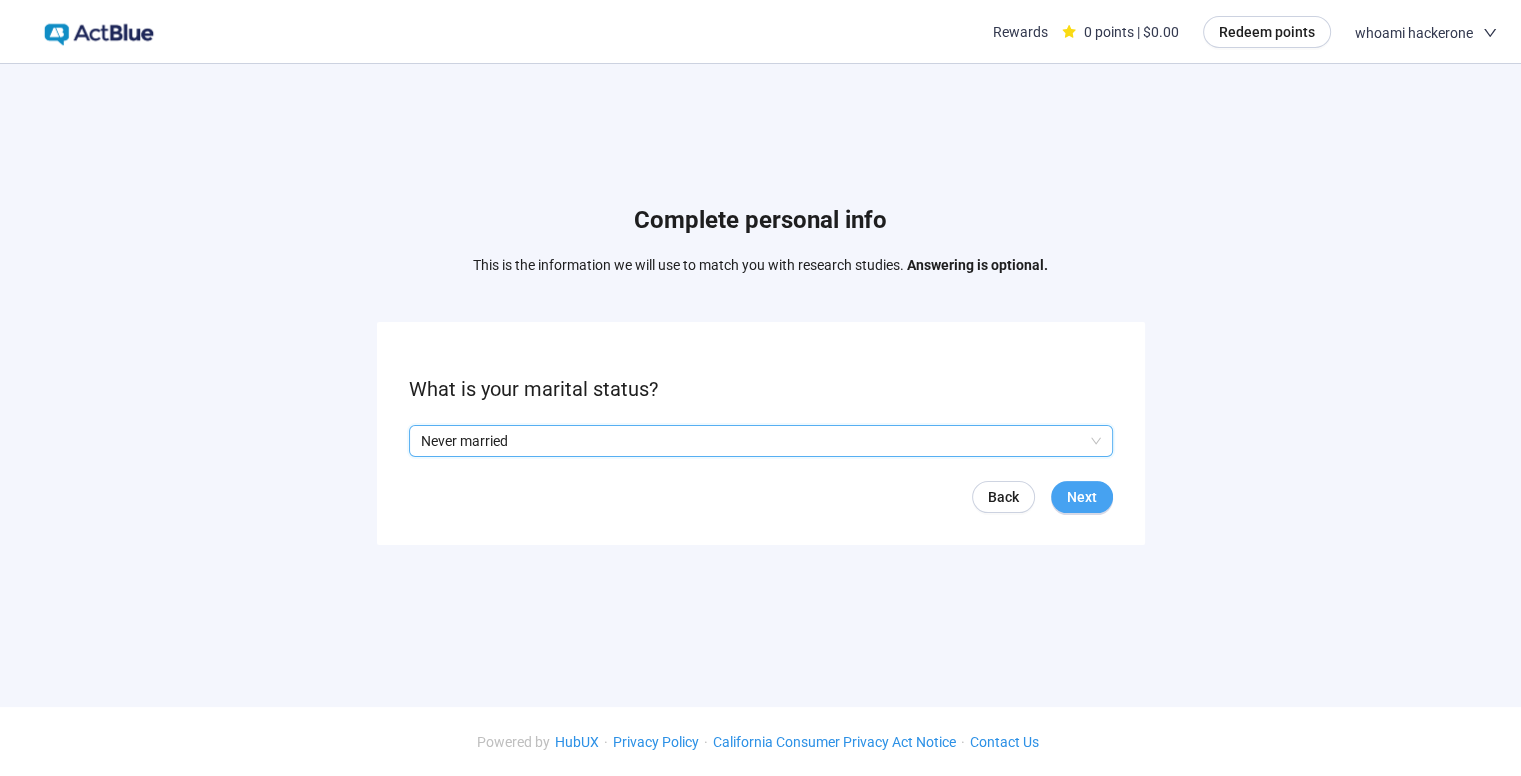 click on "Next" at bounding box center (1082, 497) 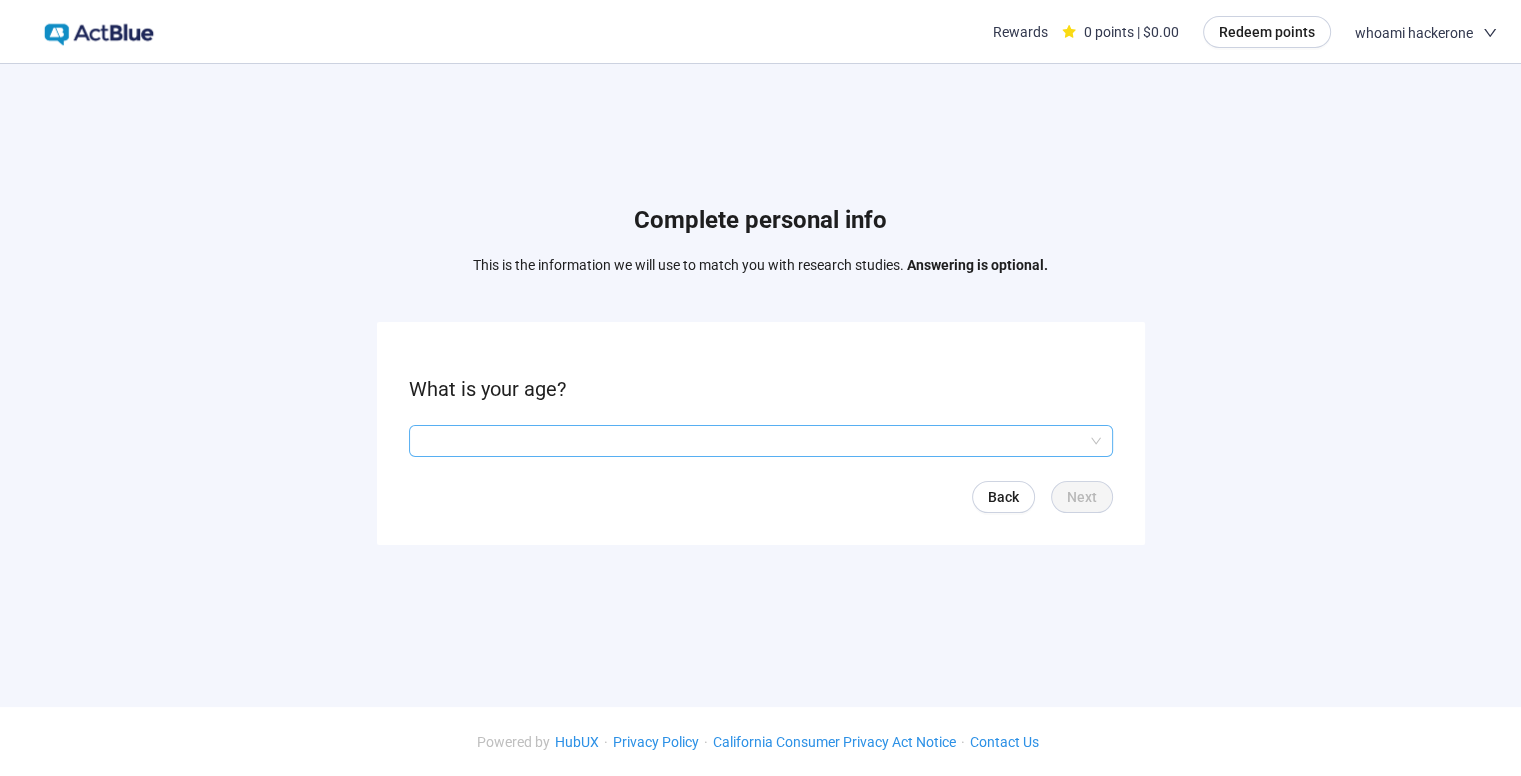 click at bounding box center [761, 441] 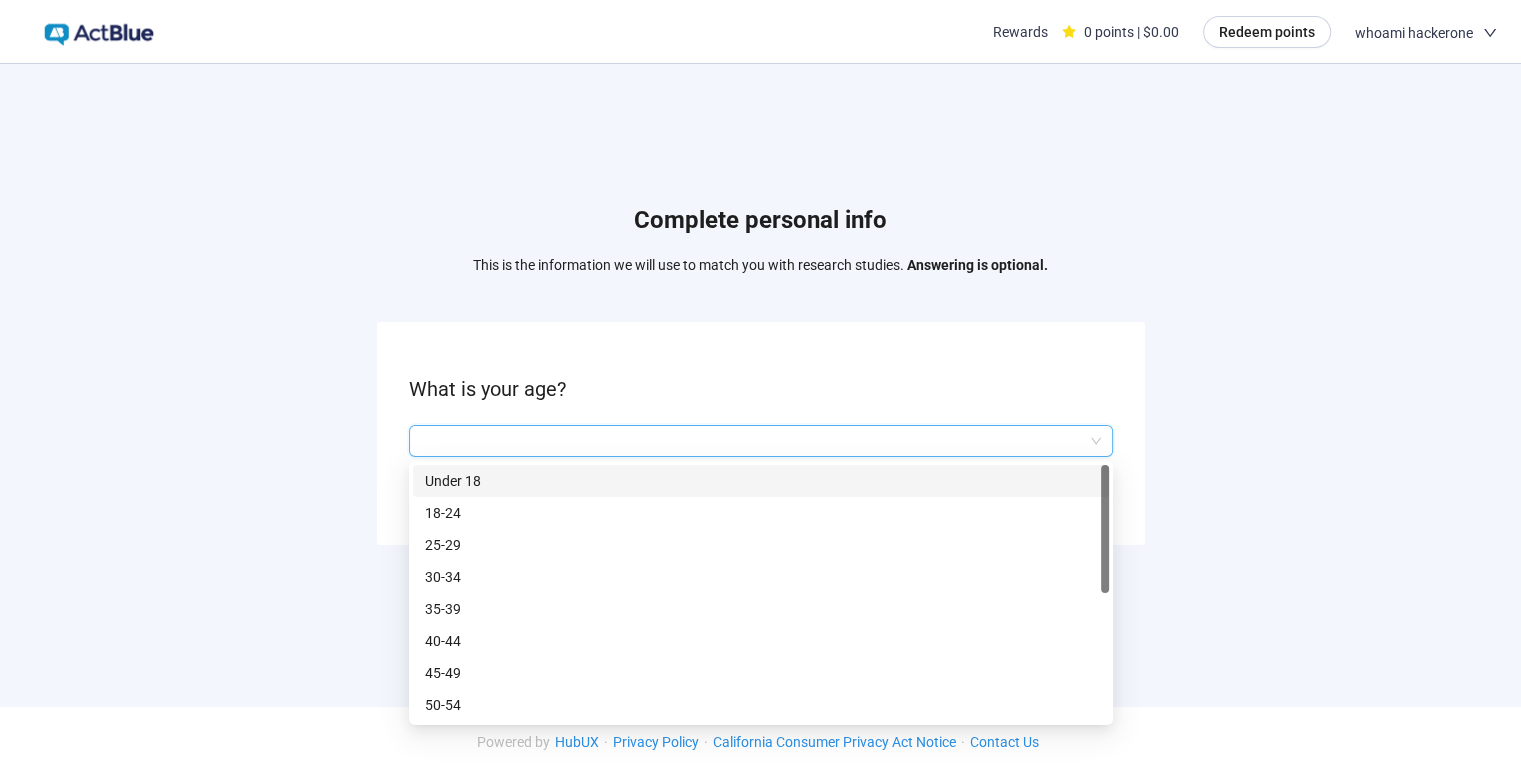 click on "Under 18" at bounding box center [761, 481] 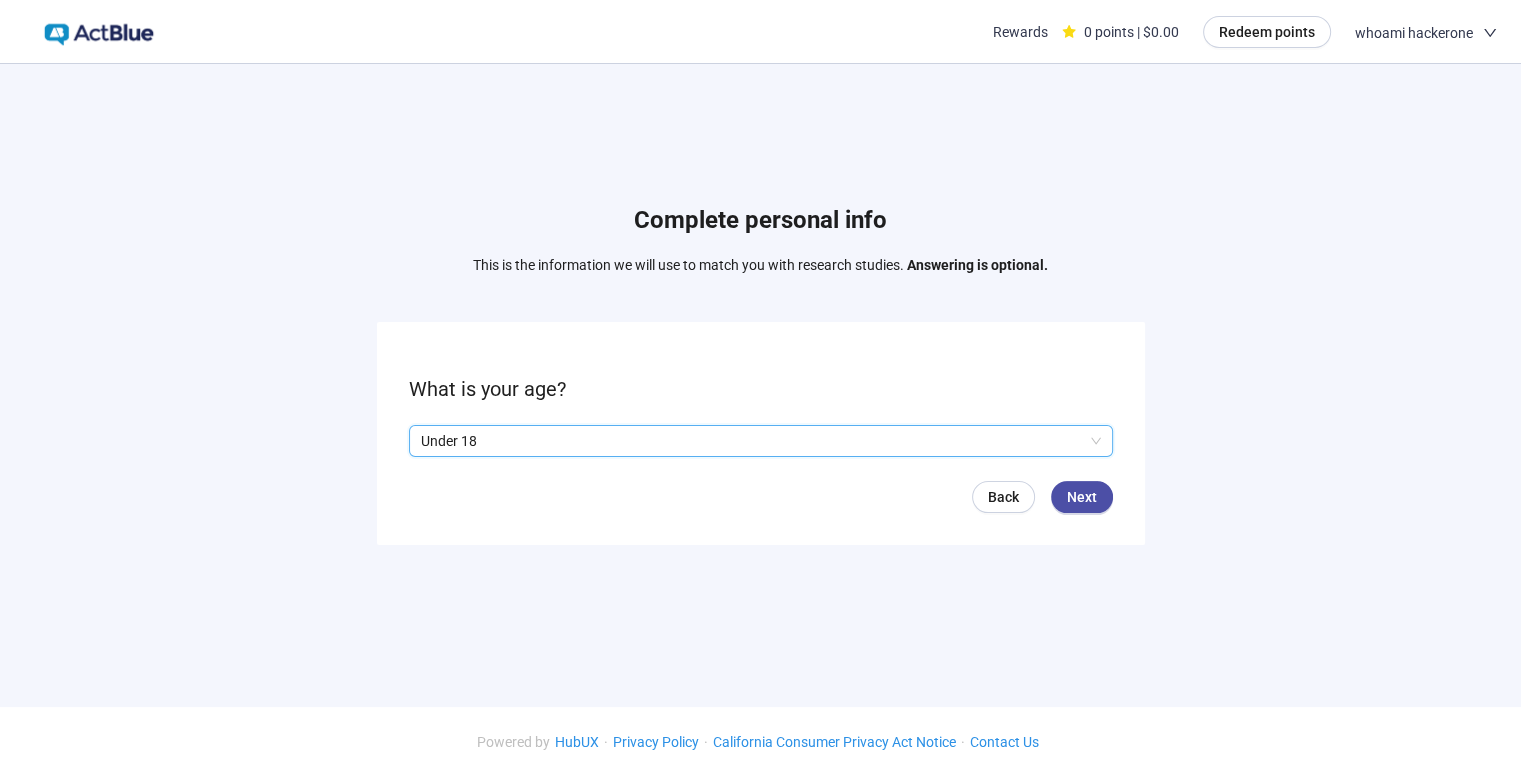 click on "Under 18" at bounding box center [752, 441] 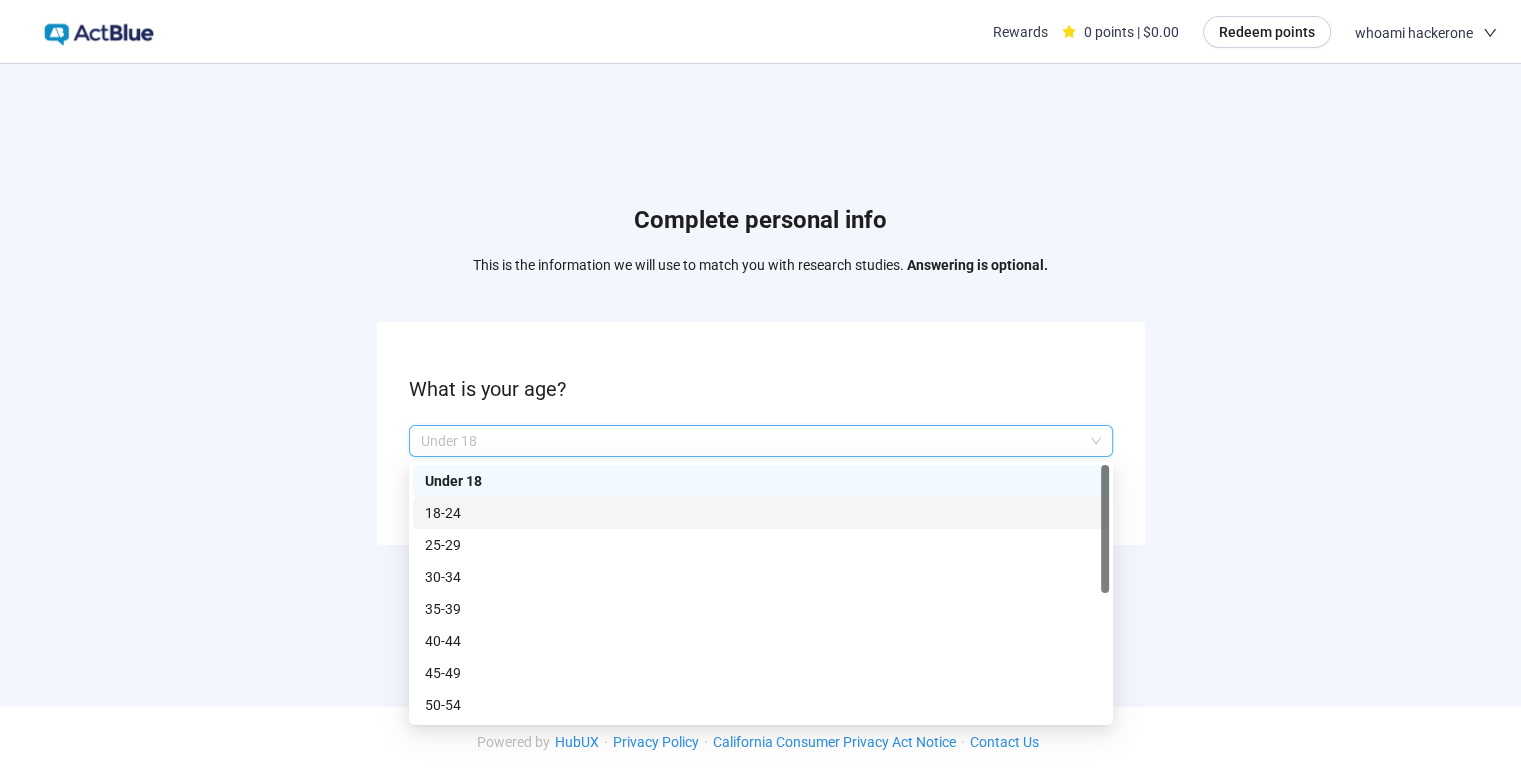 click on "18-24" at bounding box center [761, 513] 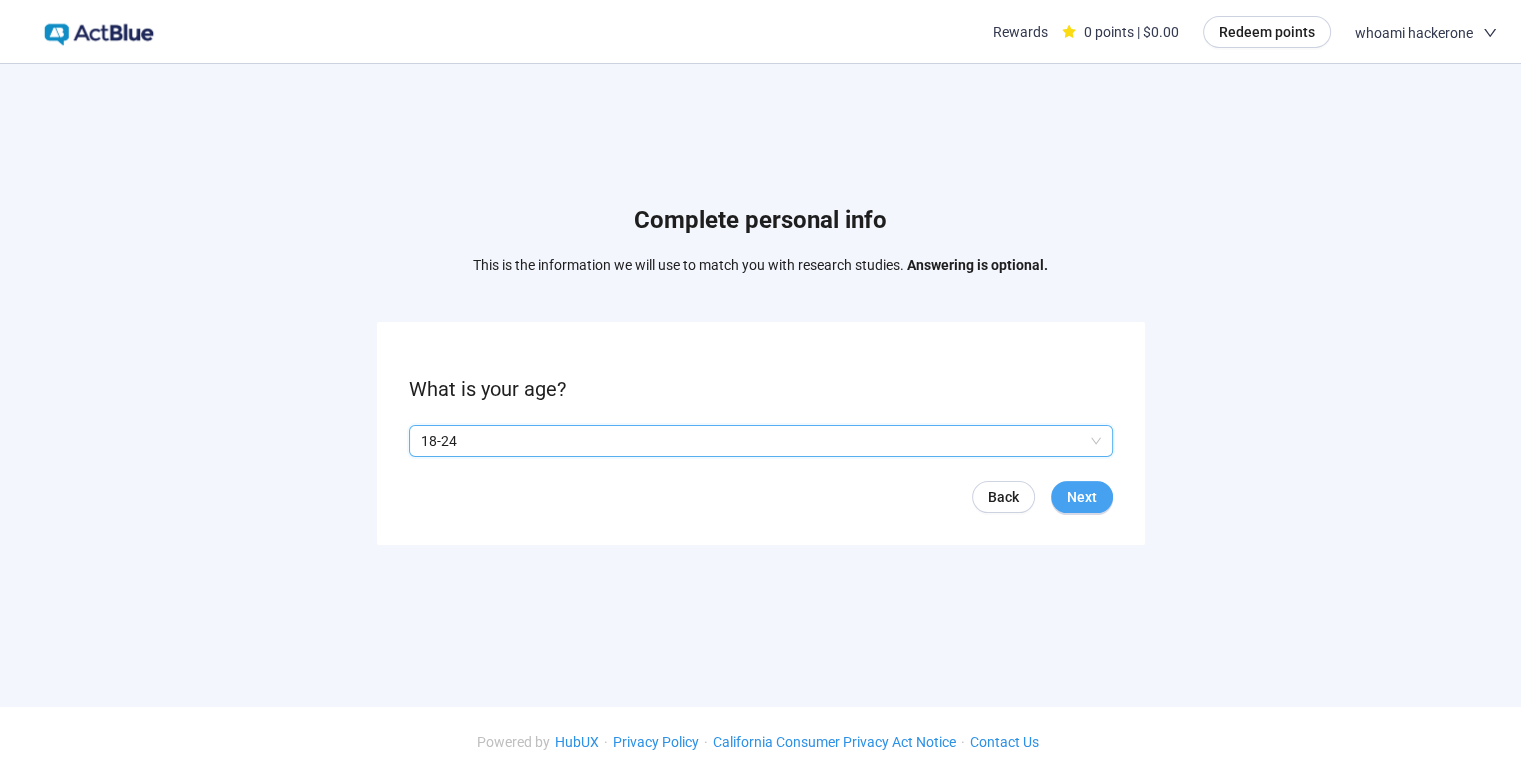 click on "Next" at bounding box center [1082, 497] 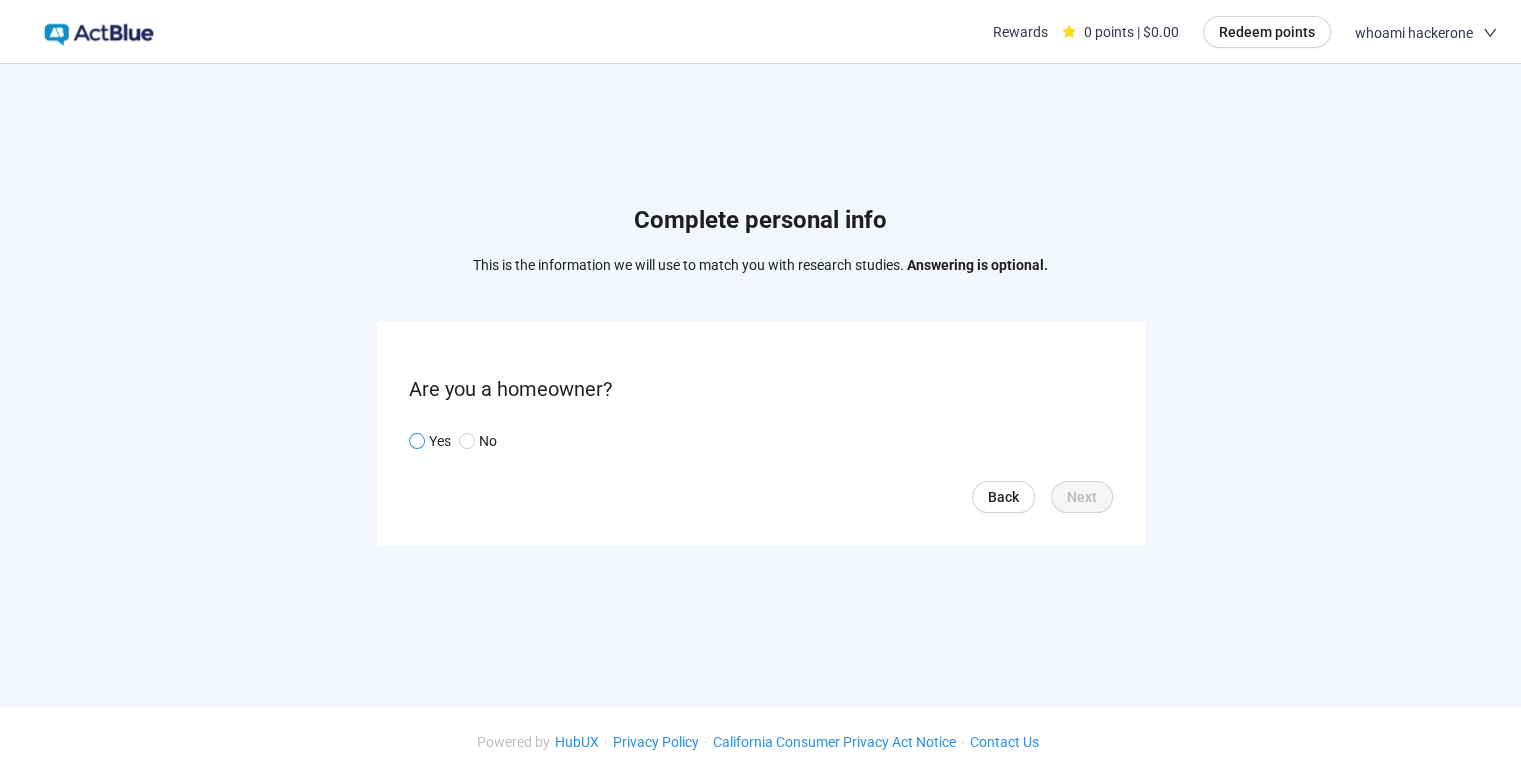 click at bounding box center (417, 441) 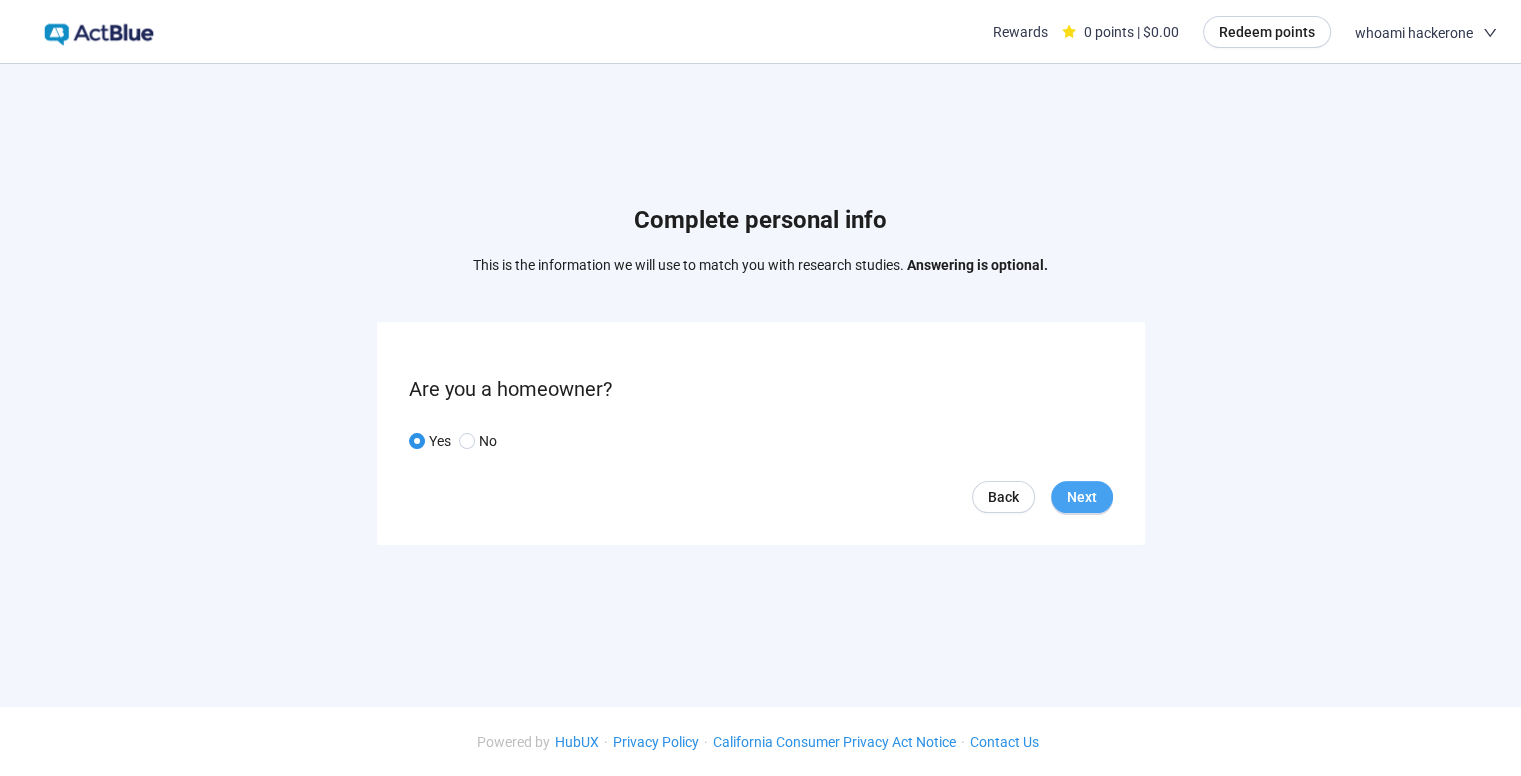 click on "Next" at bounding box center (1082, 497) 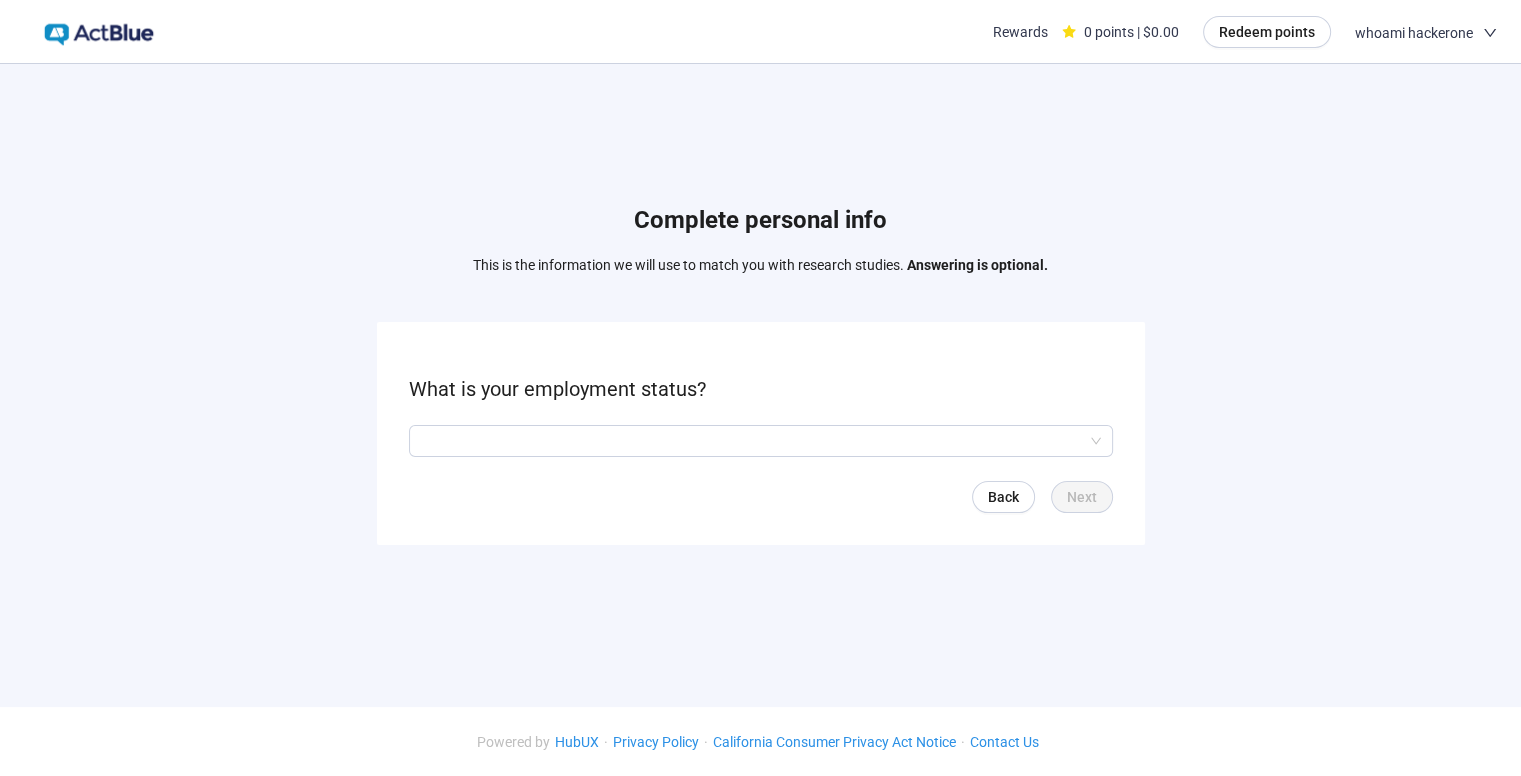 click on "What is your employment status? Back Next" at bounding box center [761, 433] 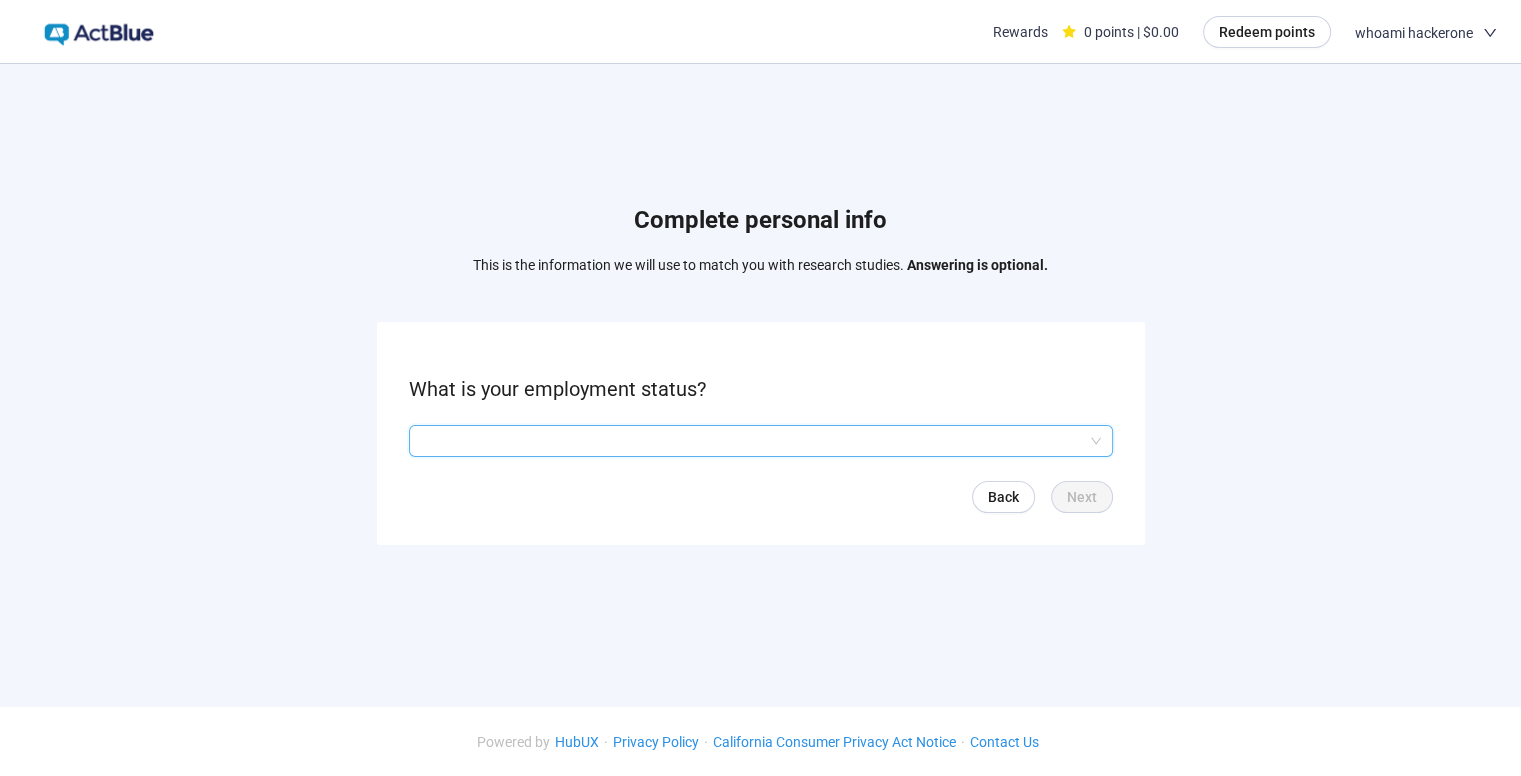 click at bounding box center (761, 441) 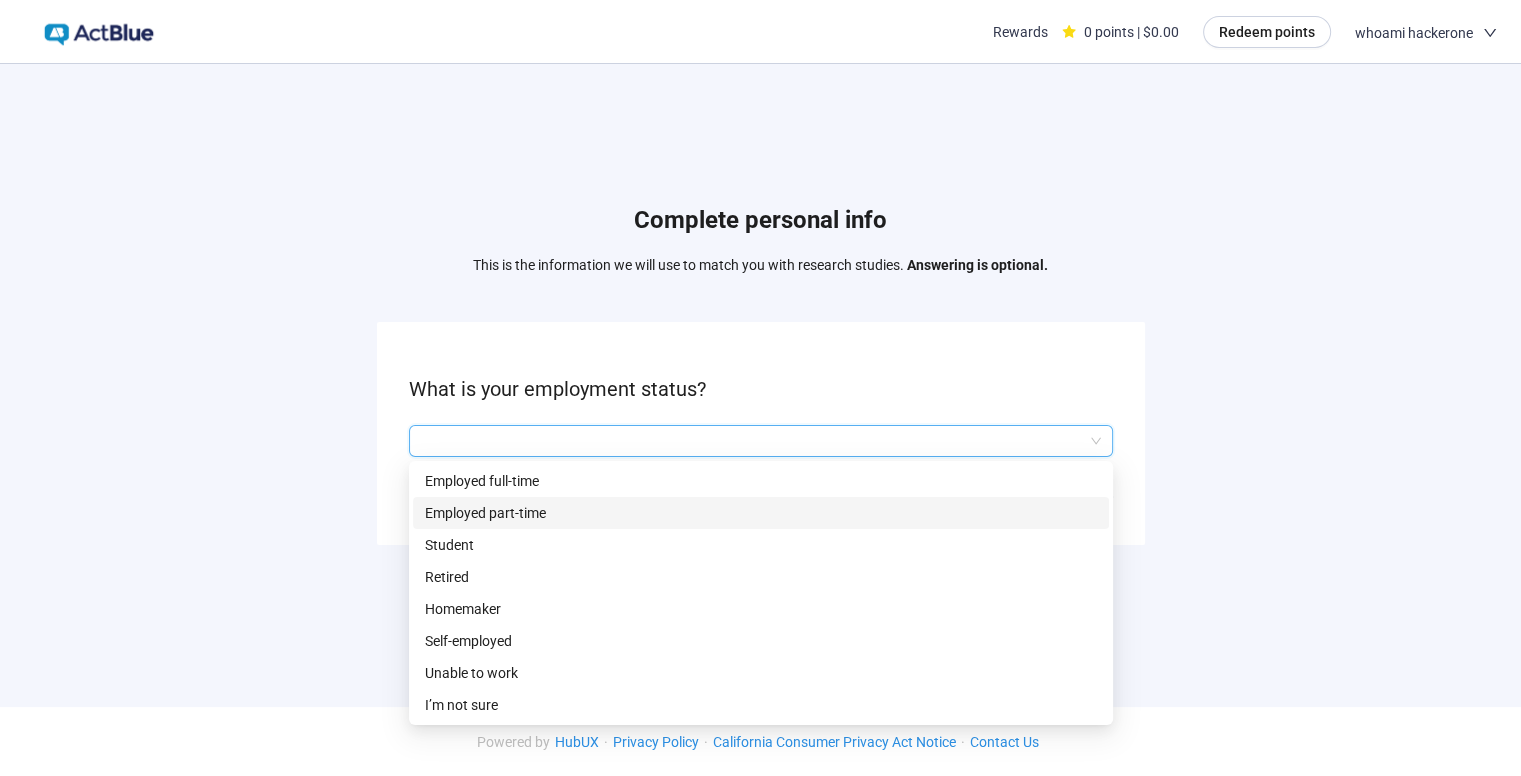 click on "Employed part-time" at bounding box center (761, 513) 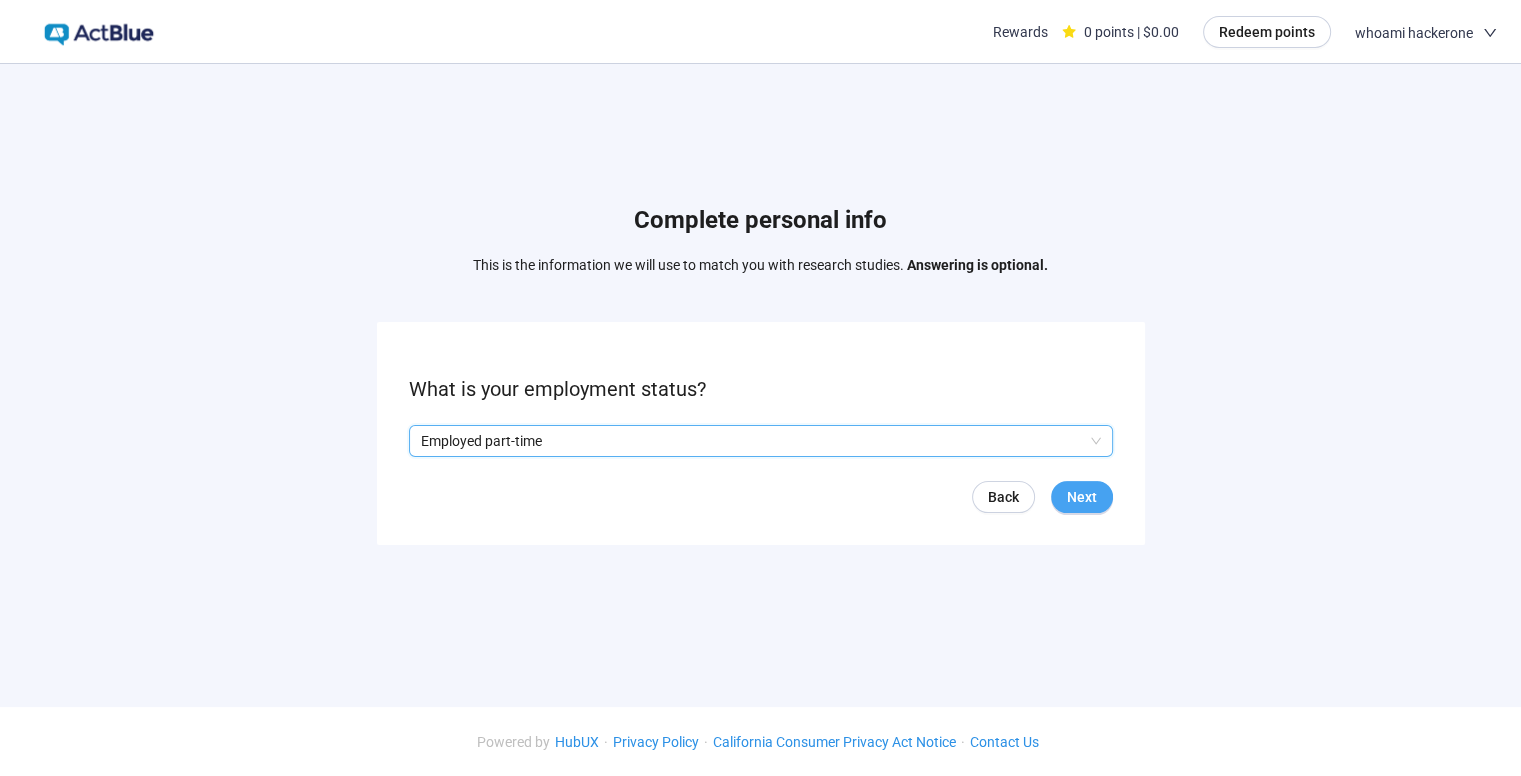 click on "Next" at bounding box center (1082, 497) 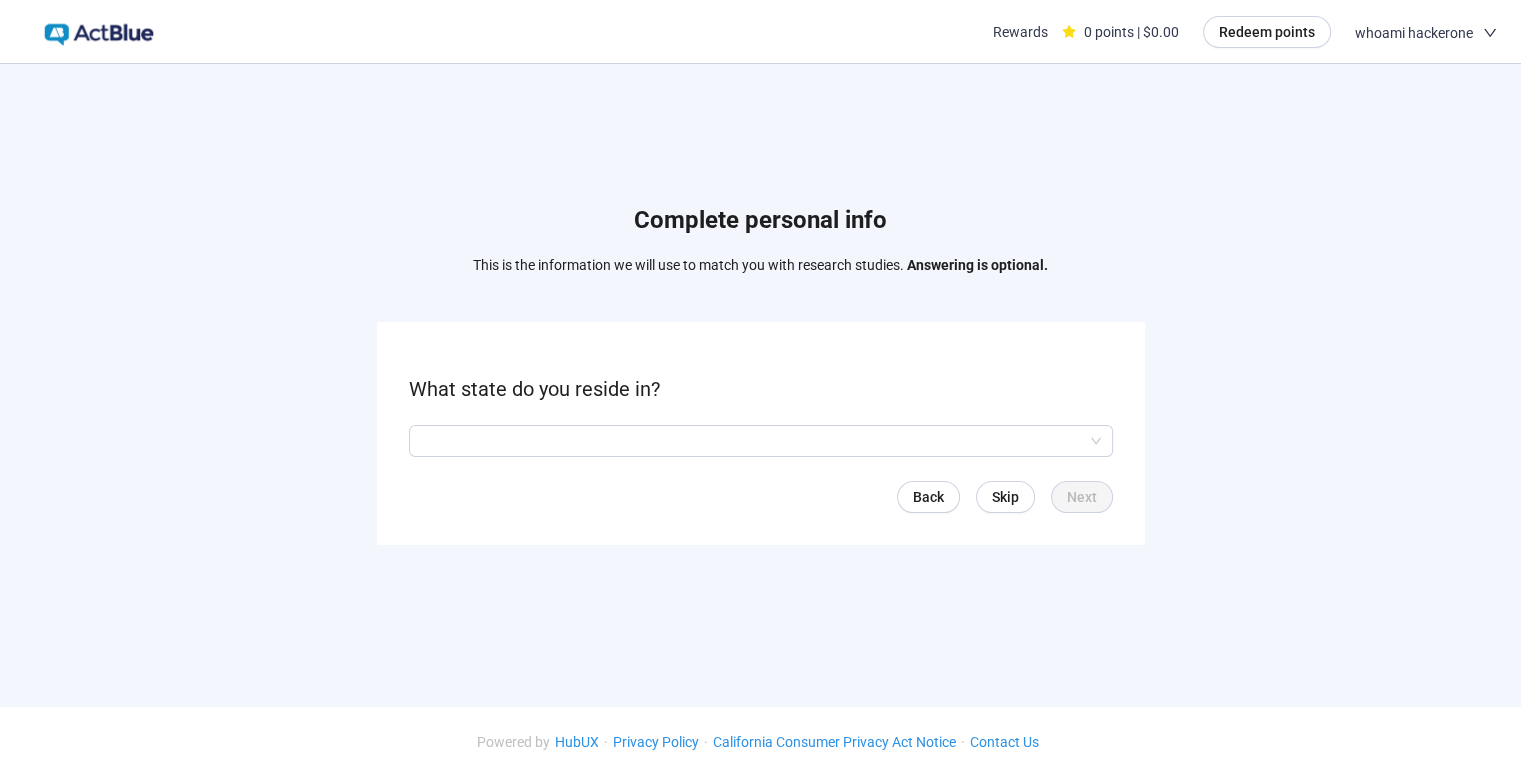 click on "What state do you reside in? Back Skip Next" at bounding box center (761, 433) 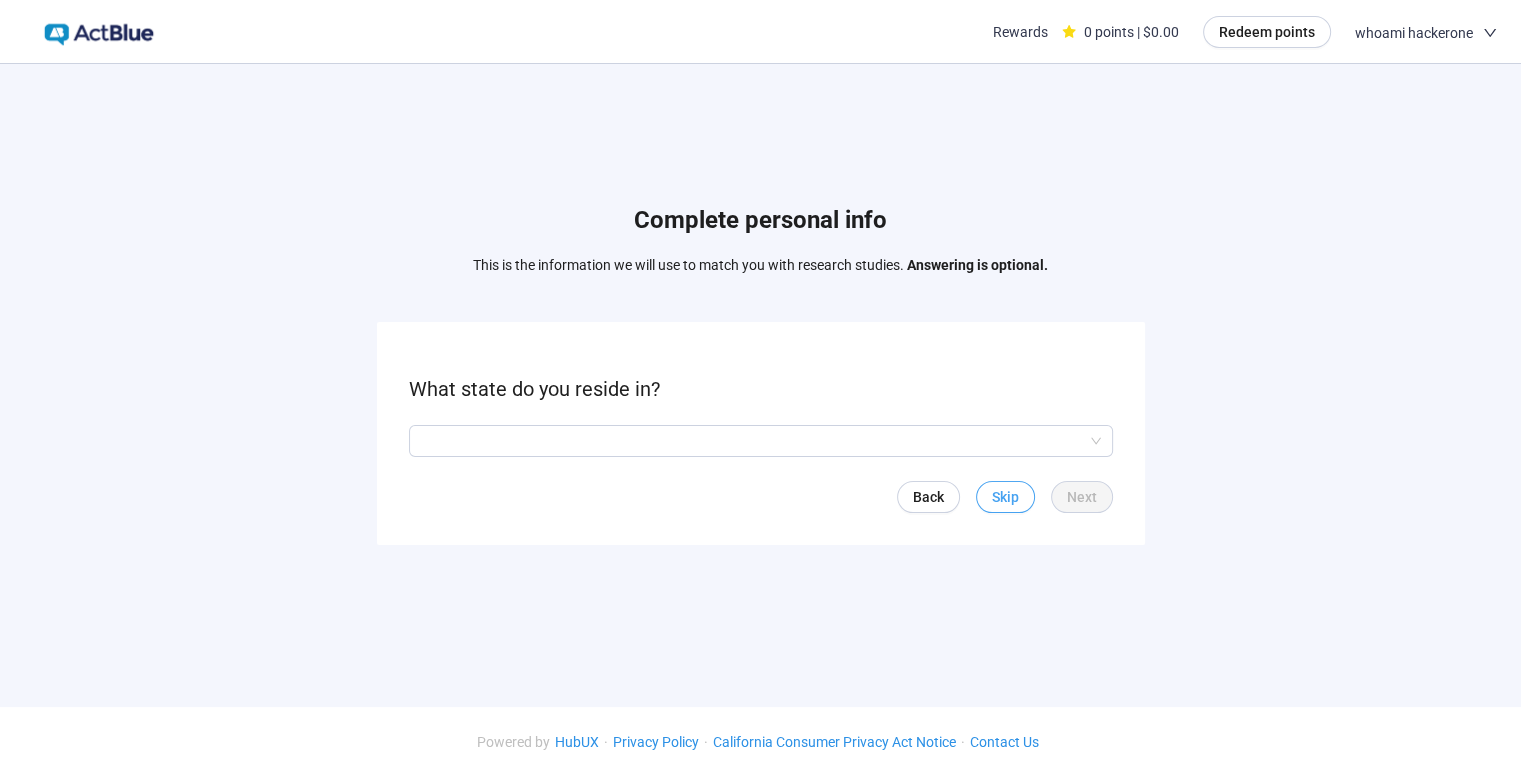 click on "Skip" at bounding box center (1005, 497) 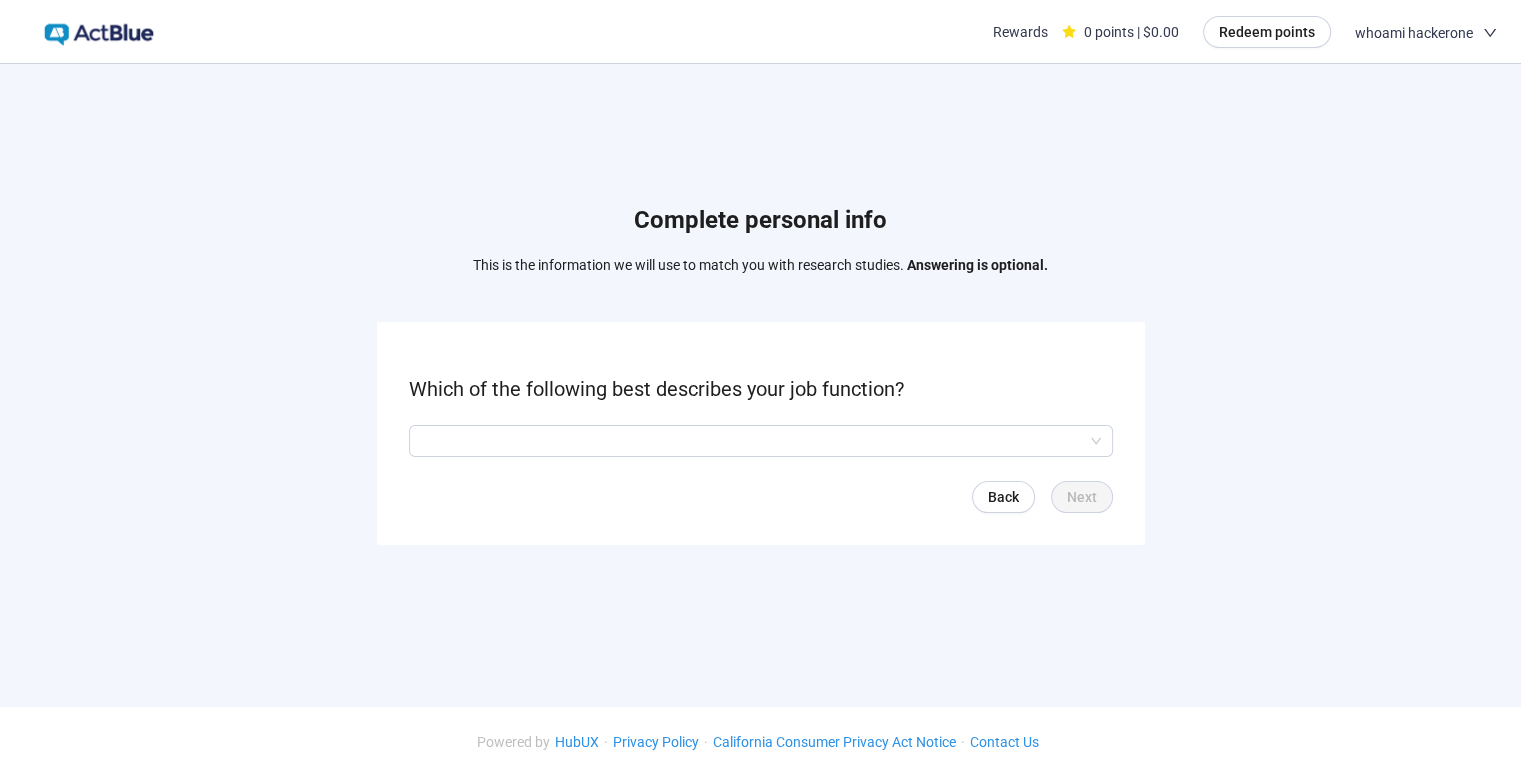click on "Which of the following best describes your job function? Back Next" at bounding box center [761, 433] 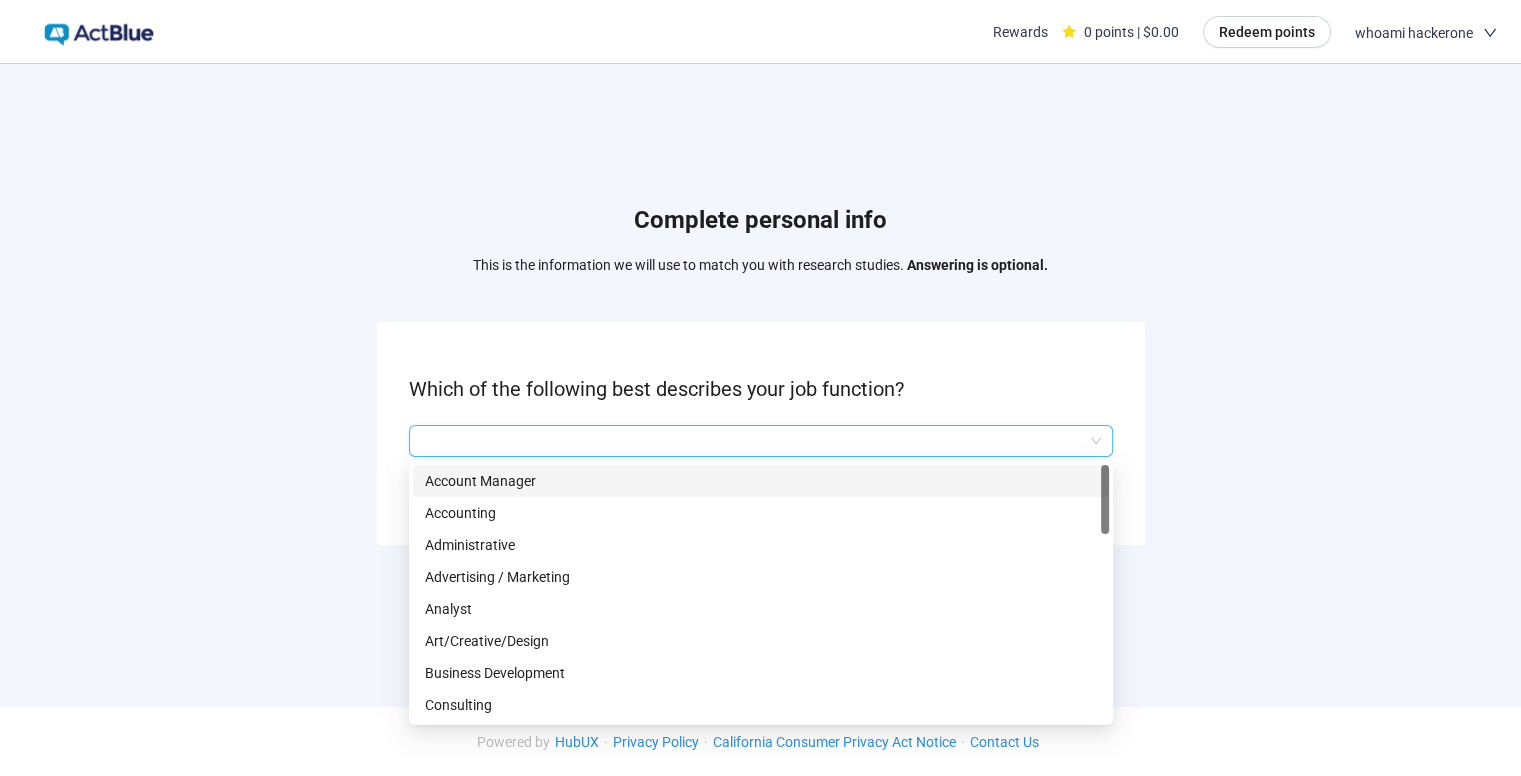 click at bounding box center [761, 441] 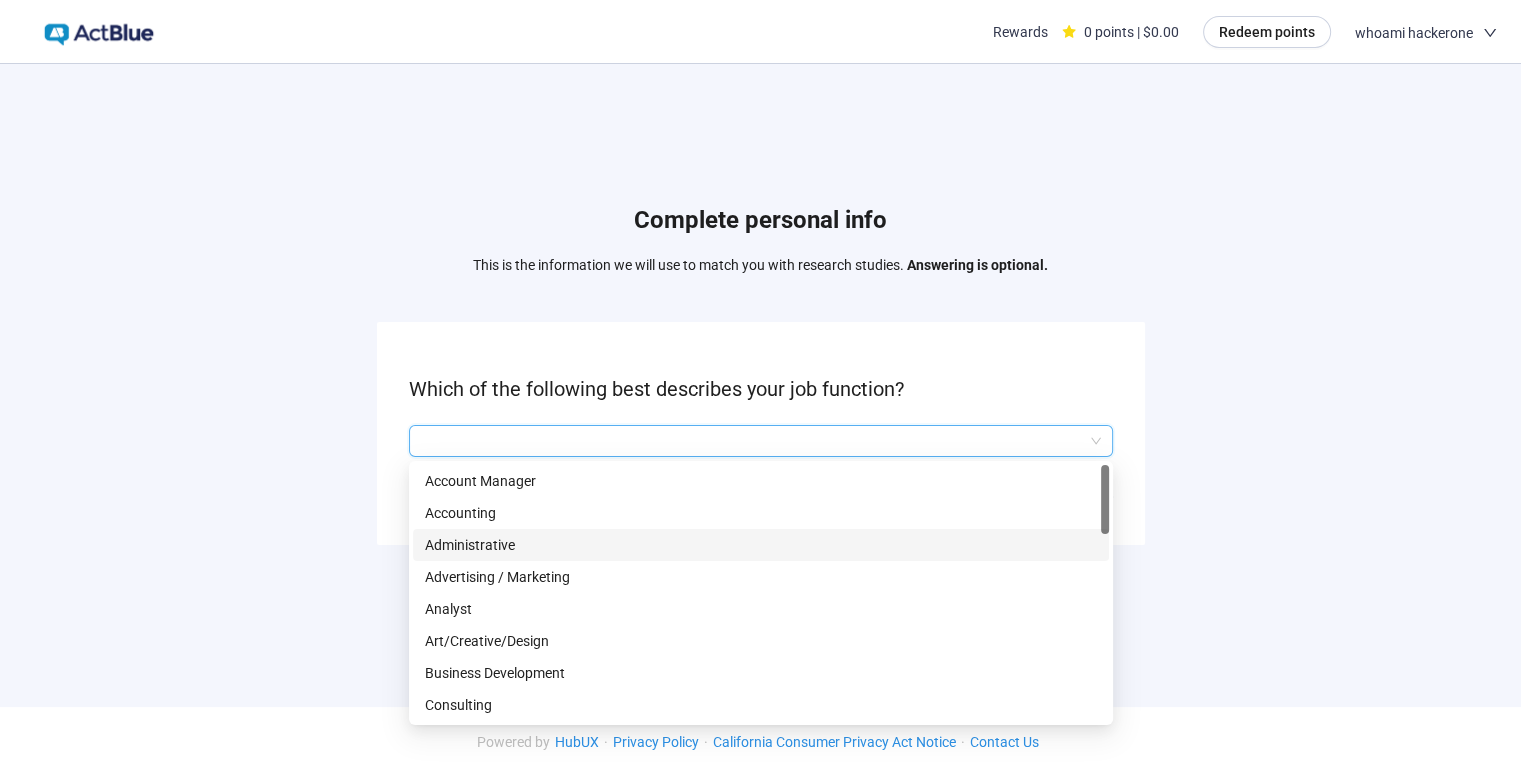 click on "Administrative" at bounding box center [761, 545] 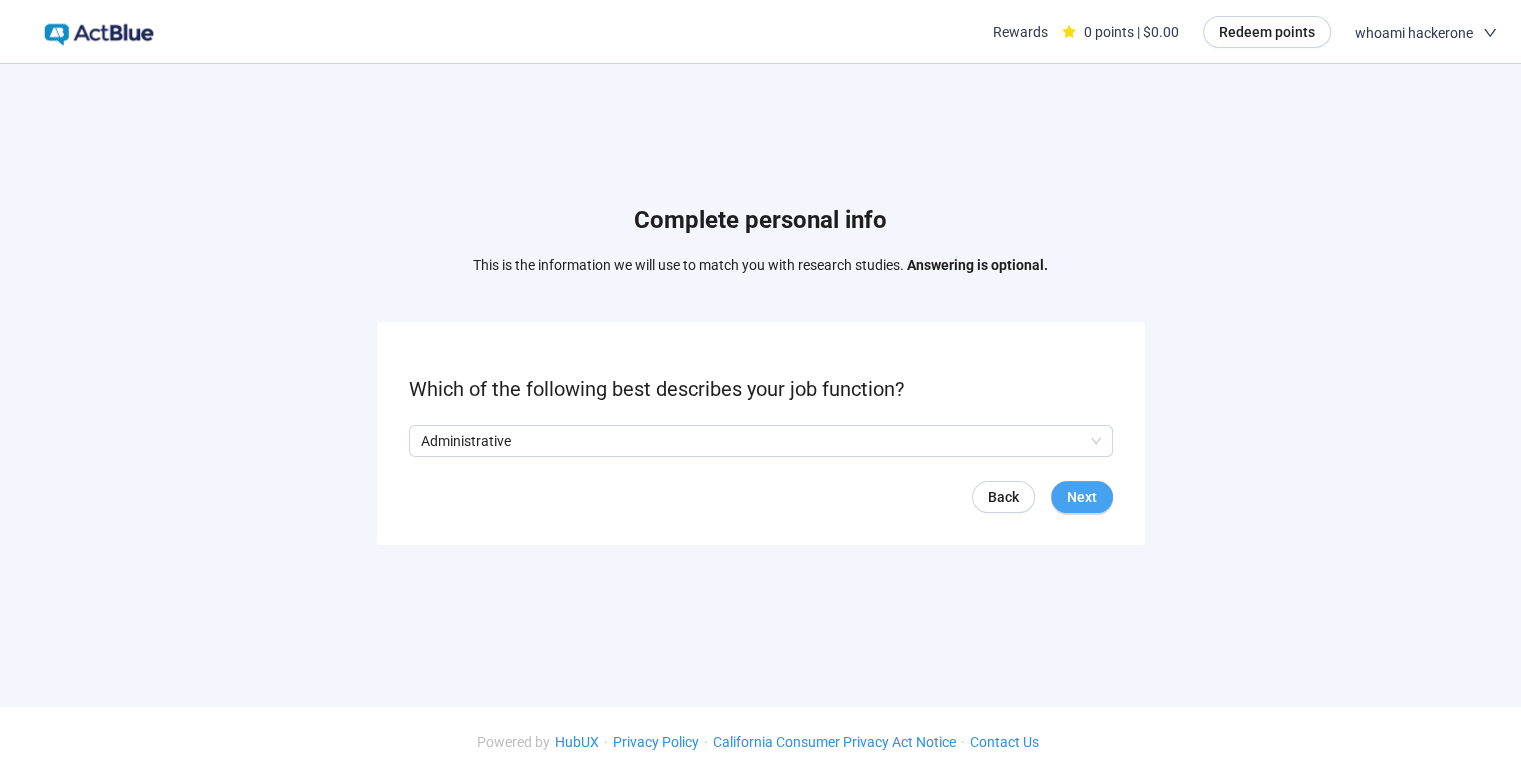 click on "Next" at bounding box center [1082, 497] 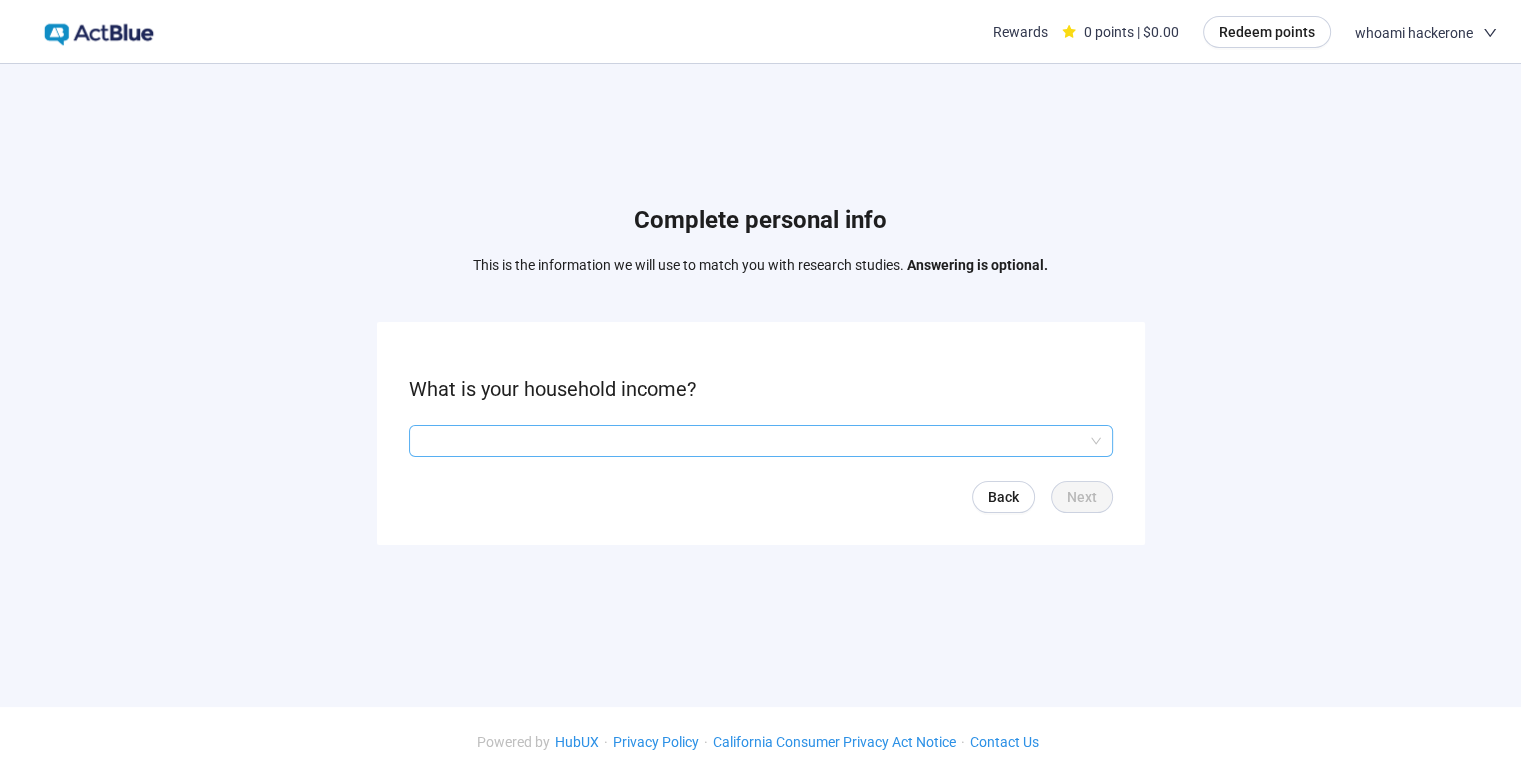 click at bounding box center (761, 441) 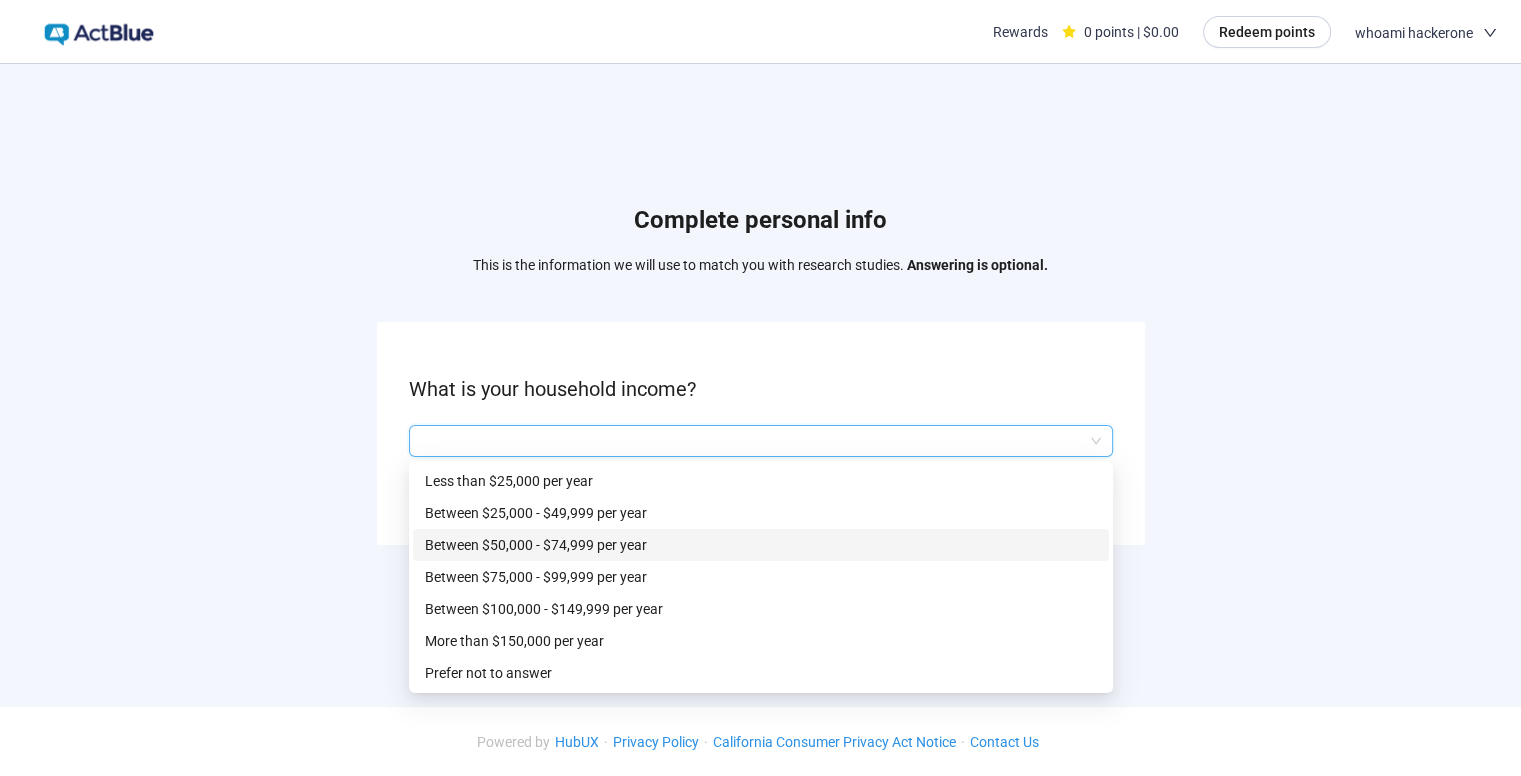 click on "Between $50,000 - $74,999 per year" at bounding box center (761, 545) 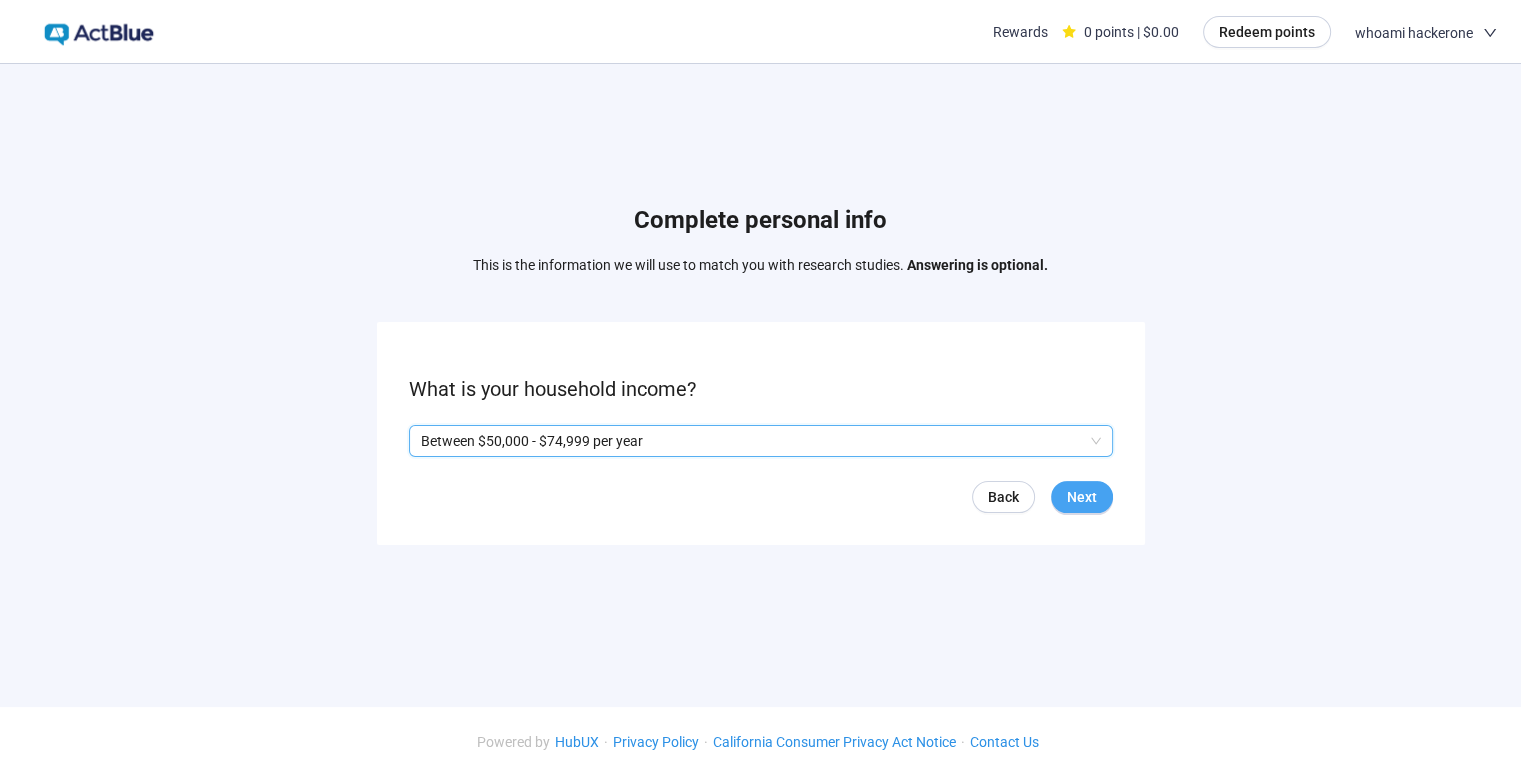 click on "Next" at bounding box center (1082, 497) 